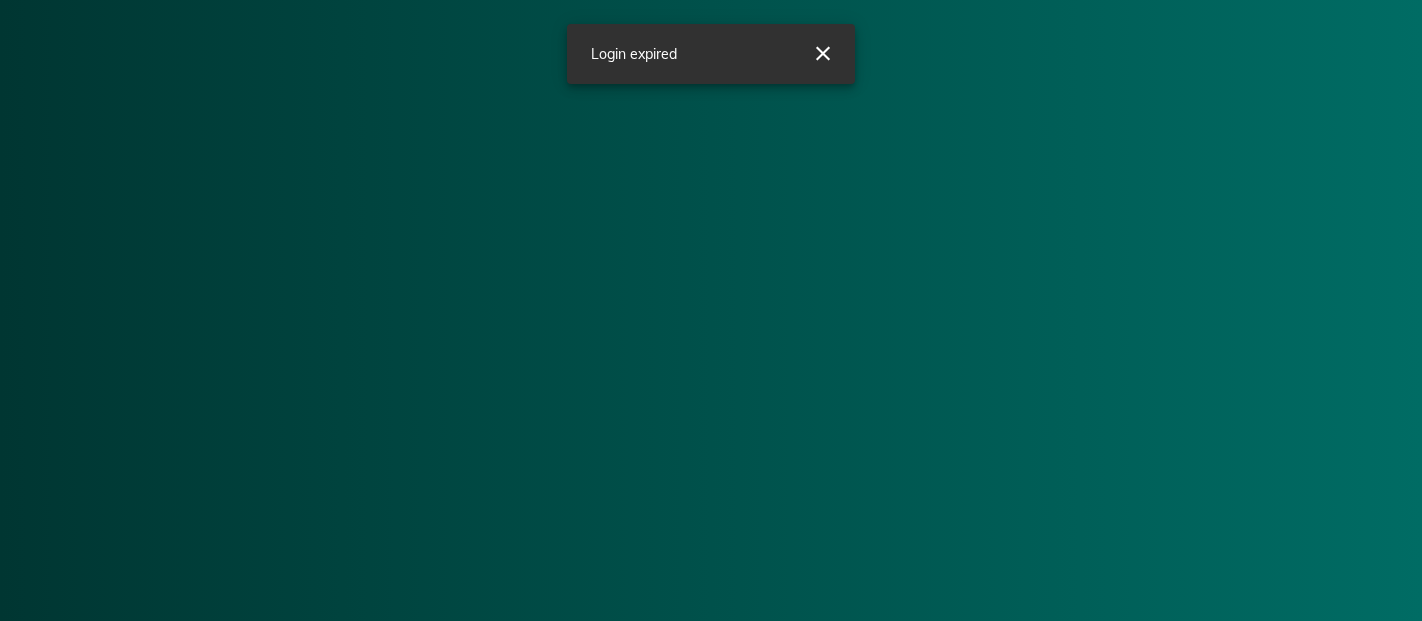 scroll, scrollTop: 0, scrollLeft: 0, axis: both 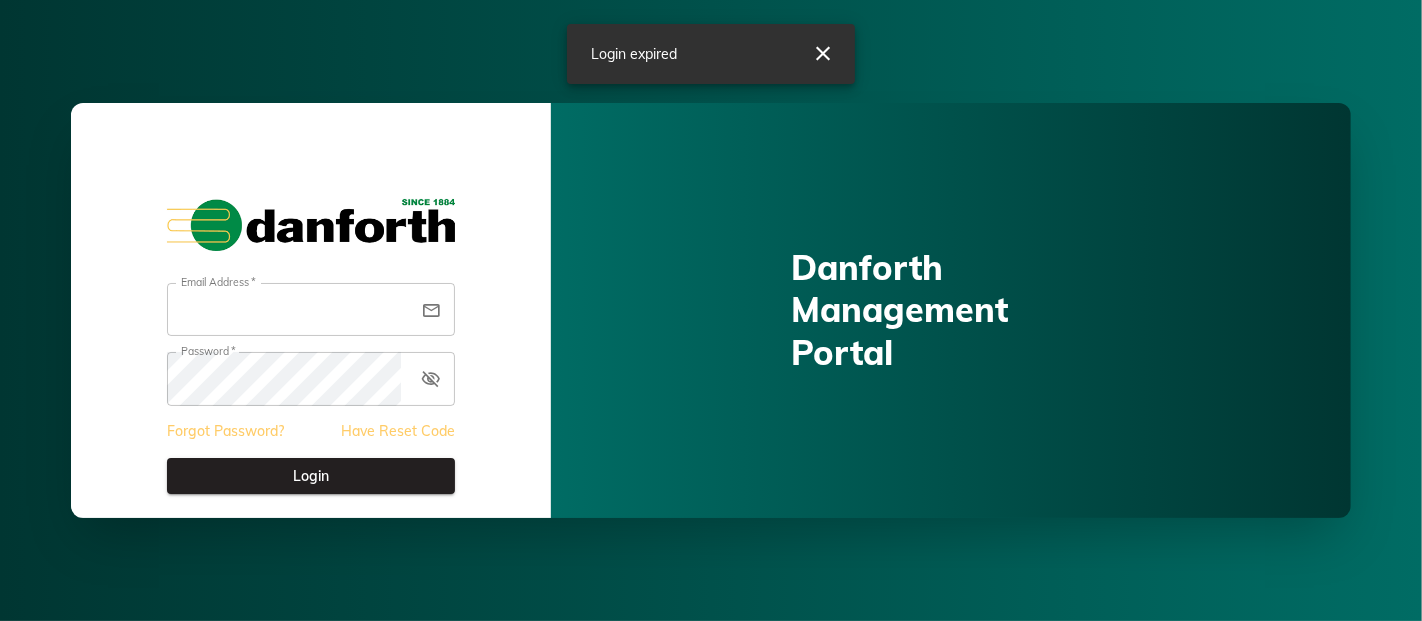 type on "**********" 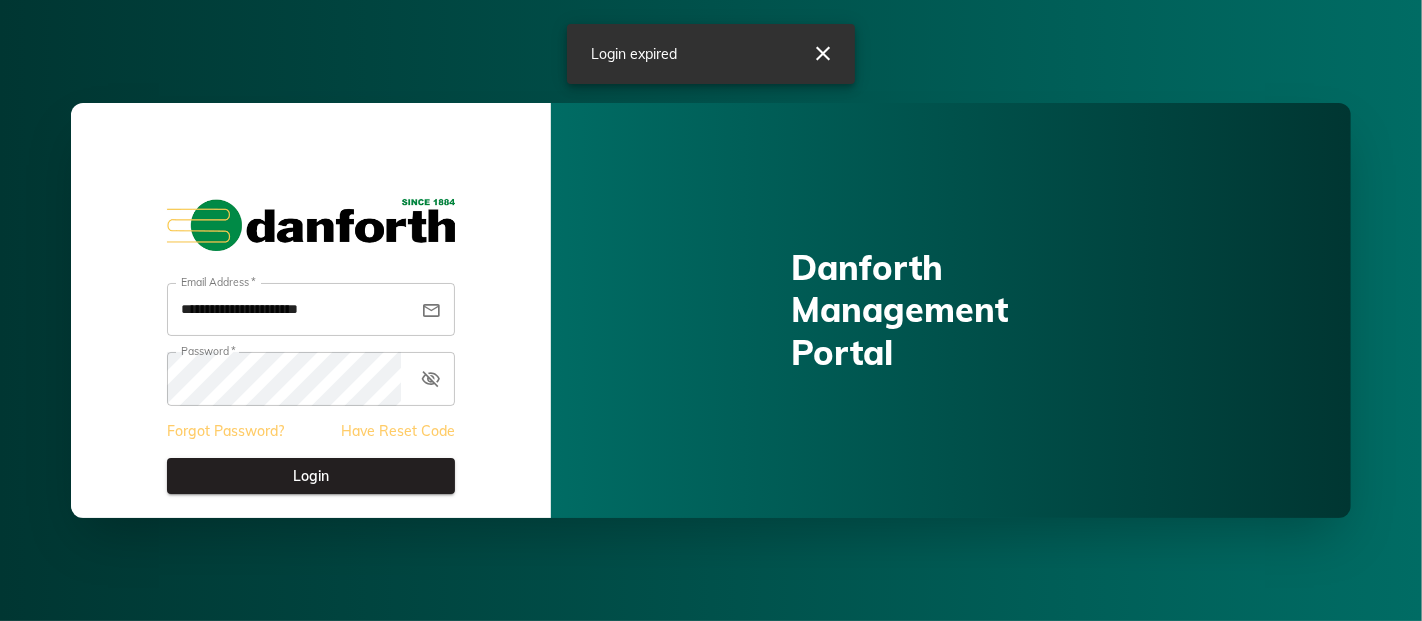 click on "Login" at bounding box center (311, 476) 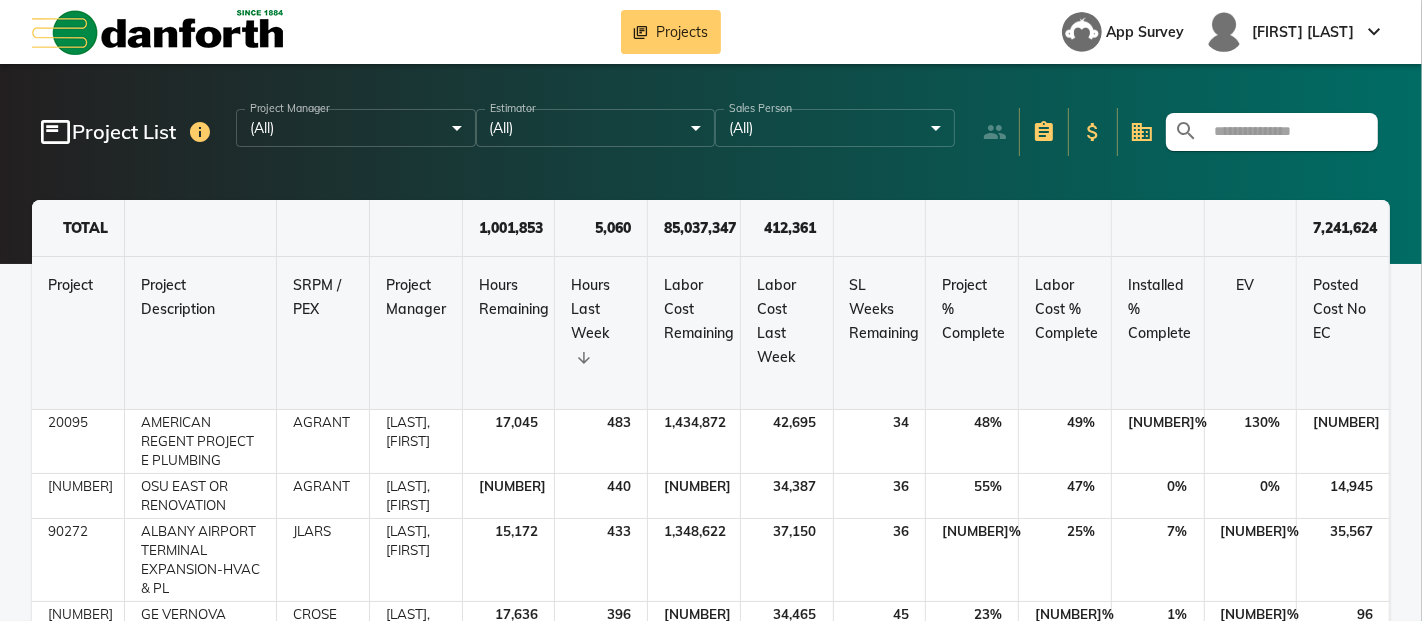 click at bounding box center [1284, 132] 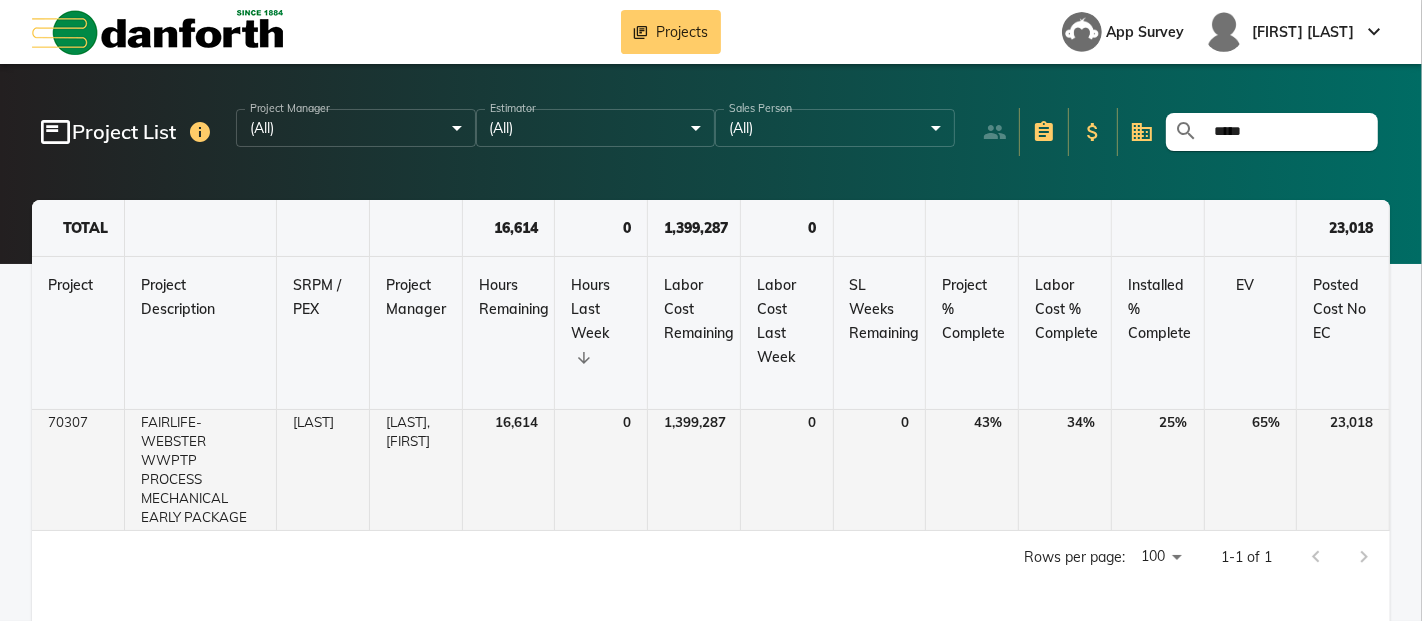 type on "*****" 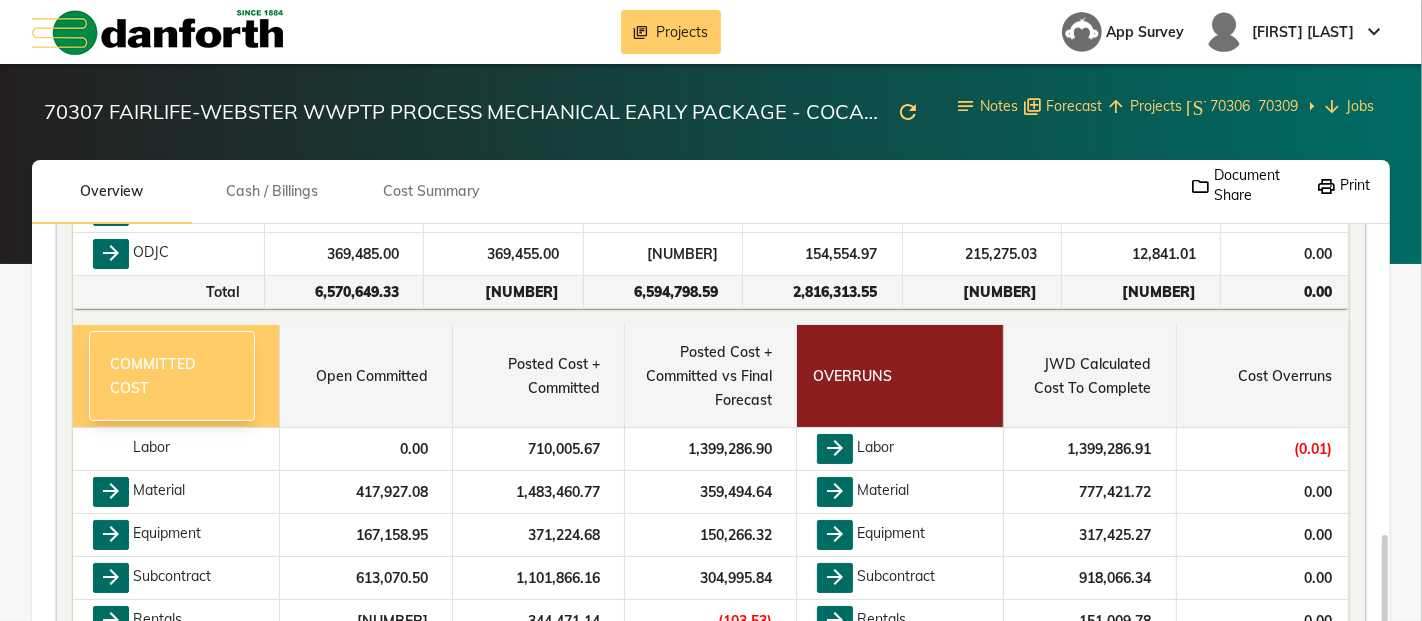 scroll, scrollTop: 777, scrollLeft: 0, axis: vertical 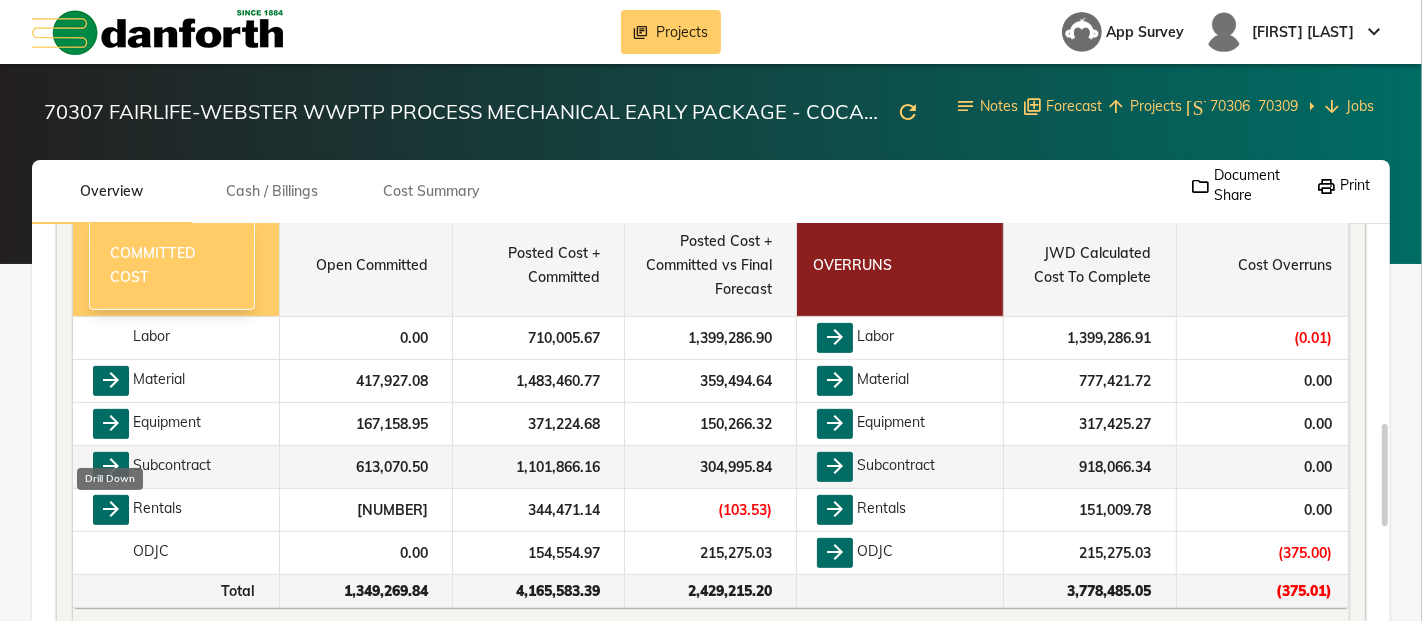 click on "arrow_forward" at bounding box center (111, 467) 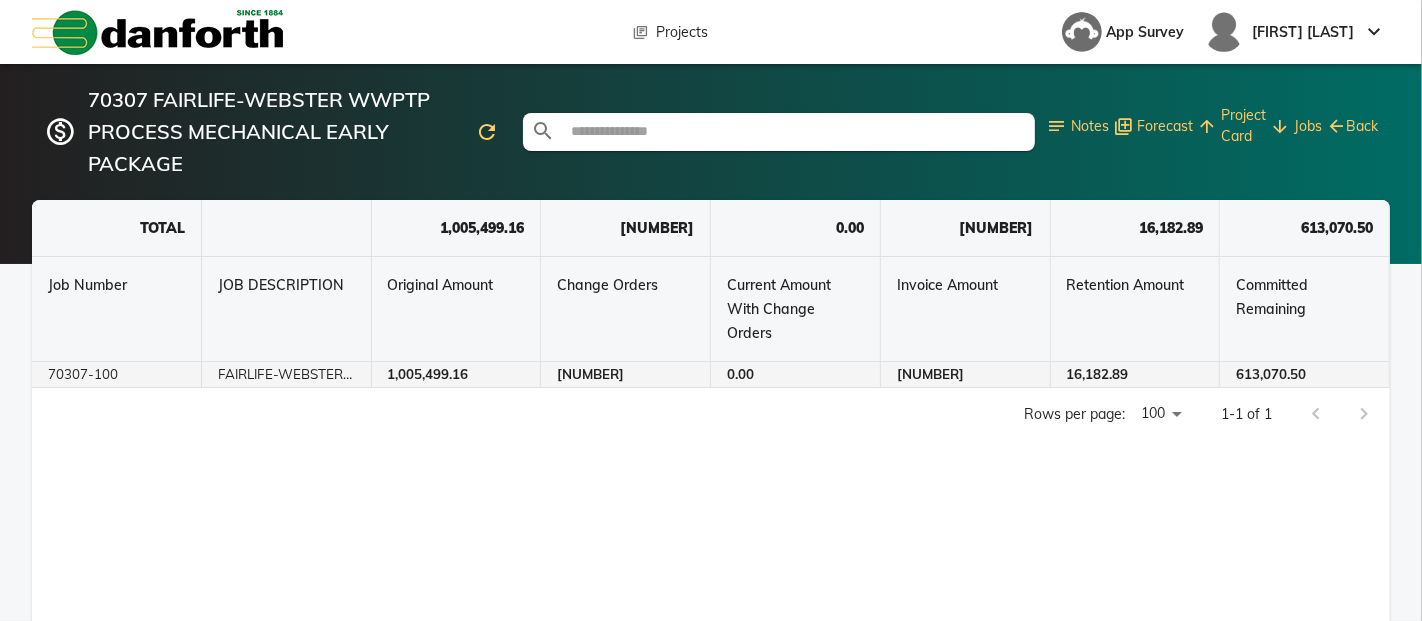click on "FAIRLIFE-WEBSTER WWPTP PROCESS" at bounding box center (287, 375) 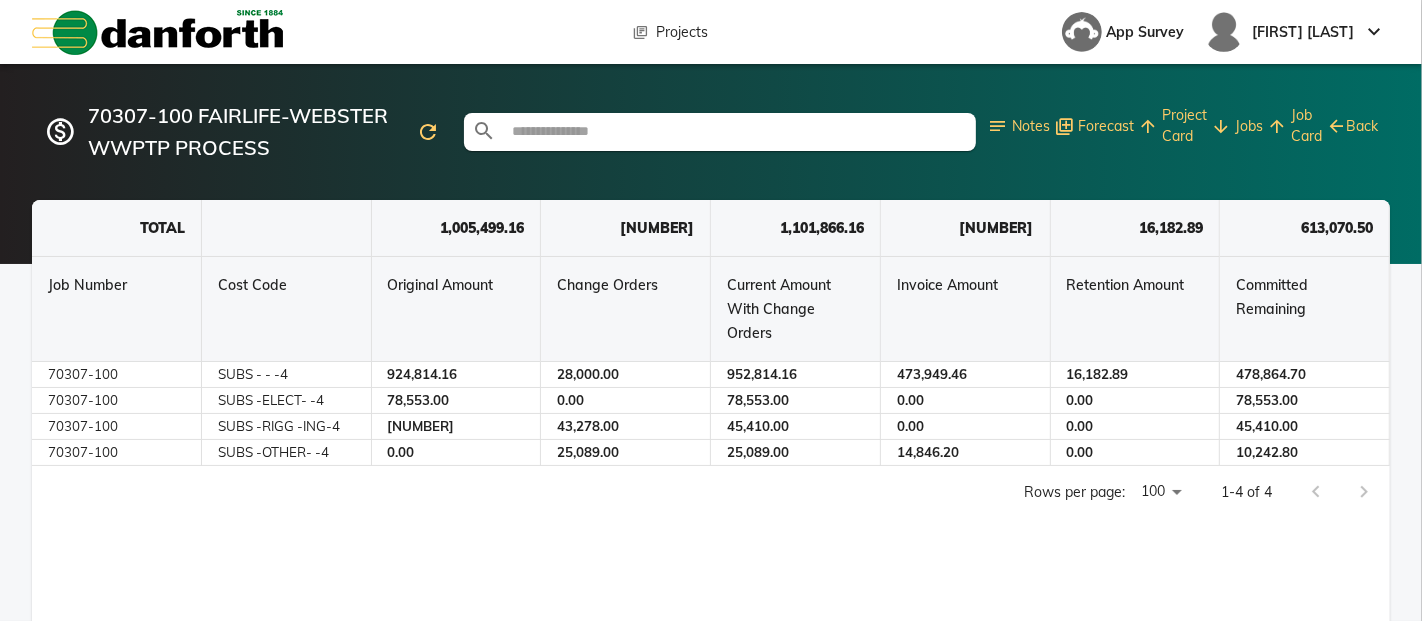 click on "Back" at bounding box center [1362, 126] 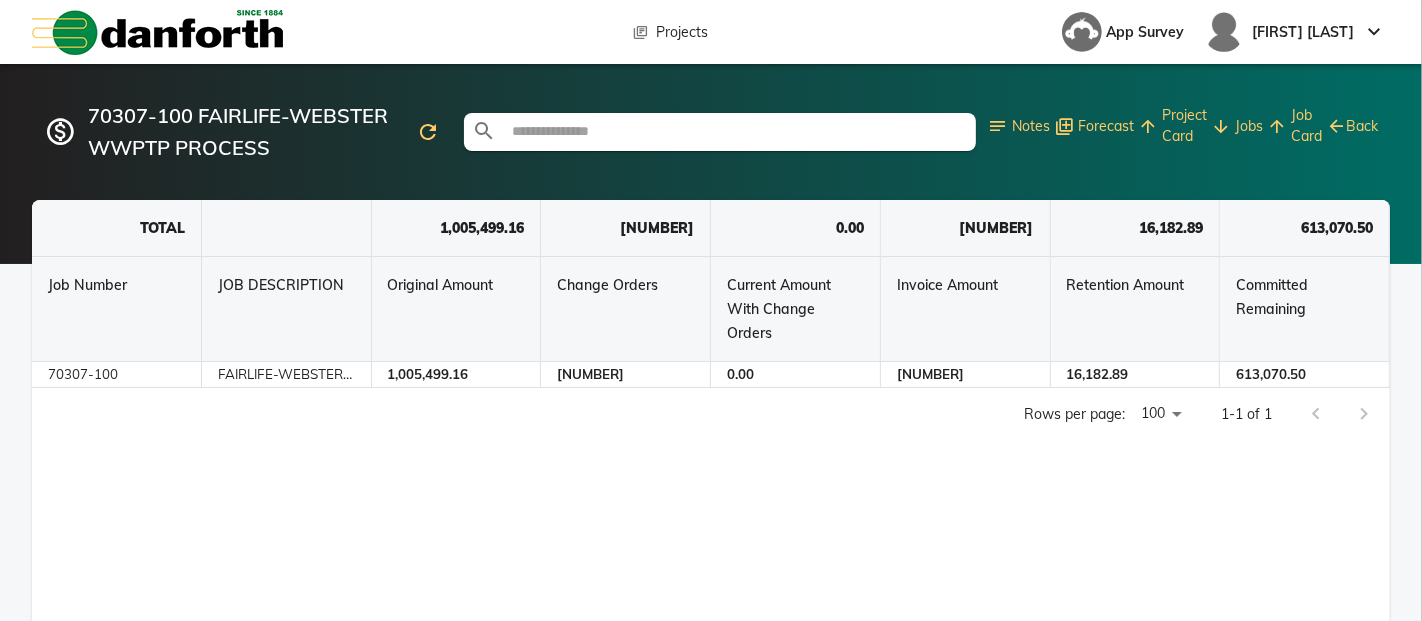 click on "Job Card" at bounding box center (1306, 126) 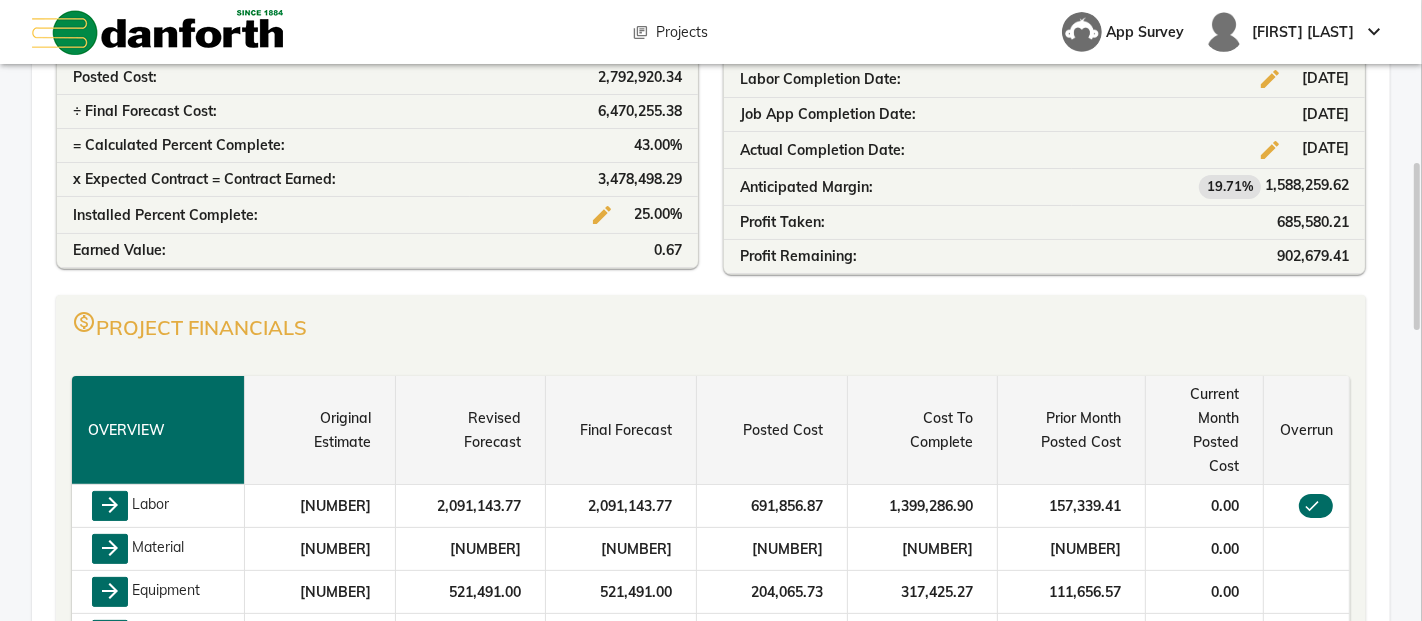 scroll, scrollTop: 444, scrollLeft: 0, axis: vertical 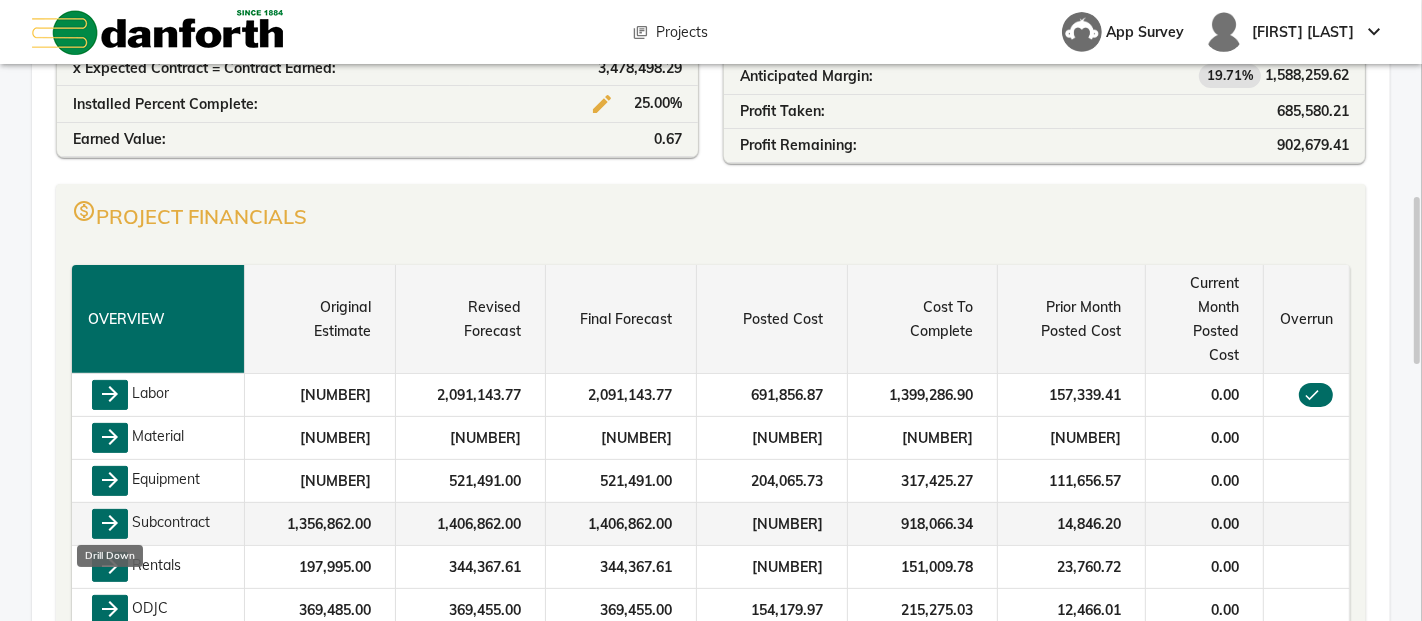 click on "arrow_forward" at bounding box center (110, 524) 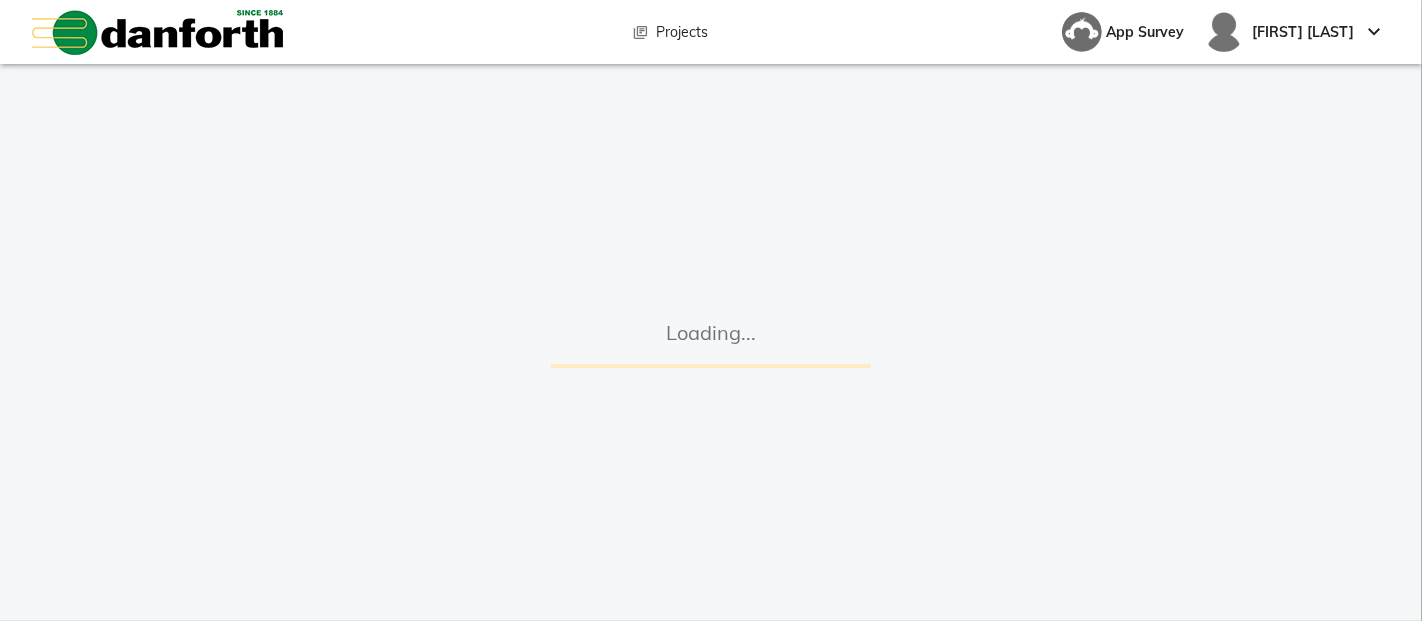 scroll, scrollTop: 0, scrollLeft: 0, axis: both 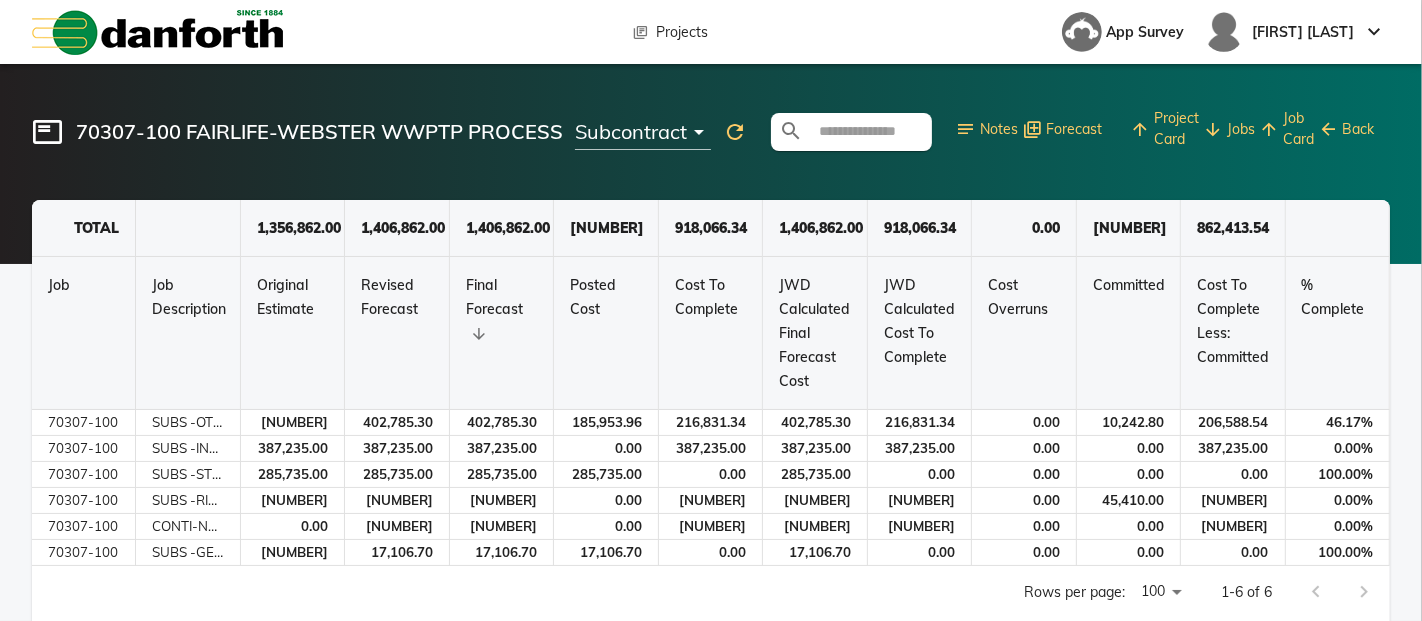 click on "Back" at bounding box center (1358, 129) 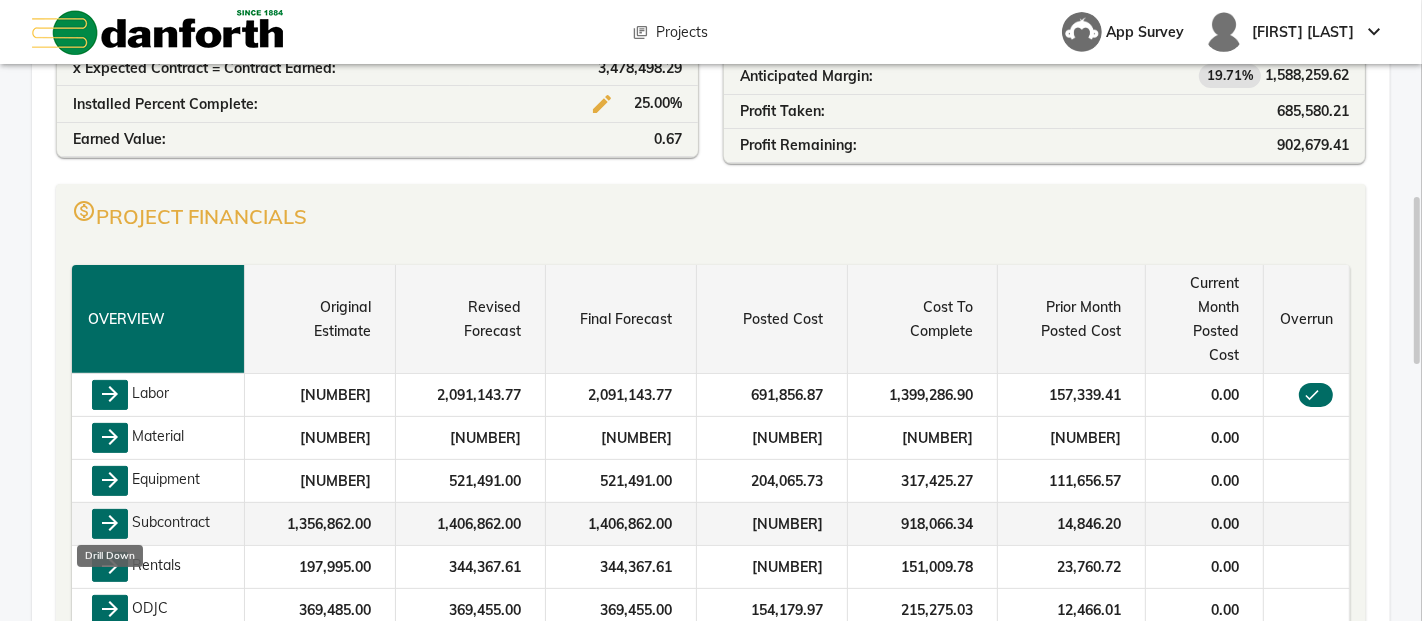 scroll, scrollTop: 555, scrollLeft: 0, axis: vertical 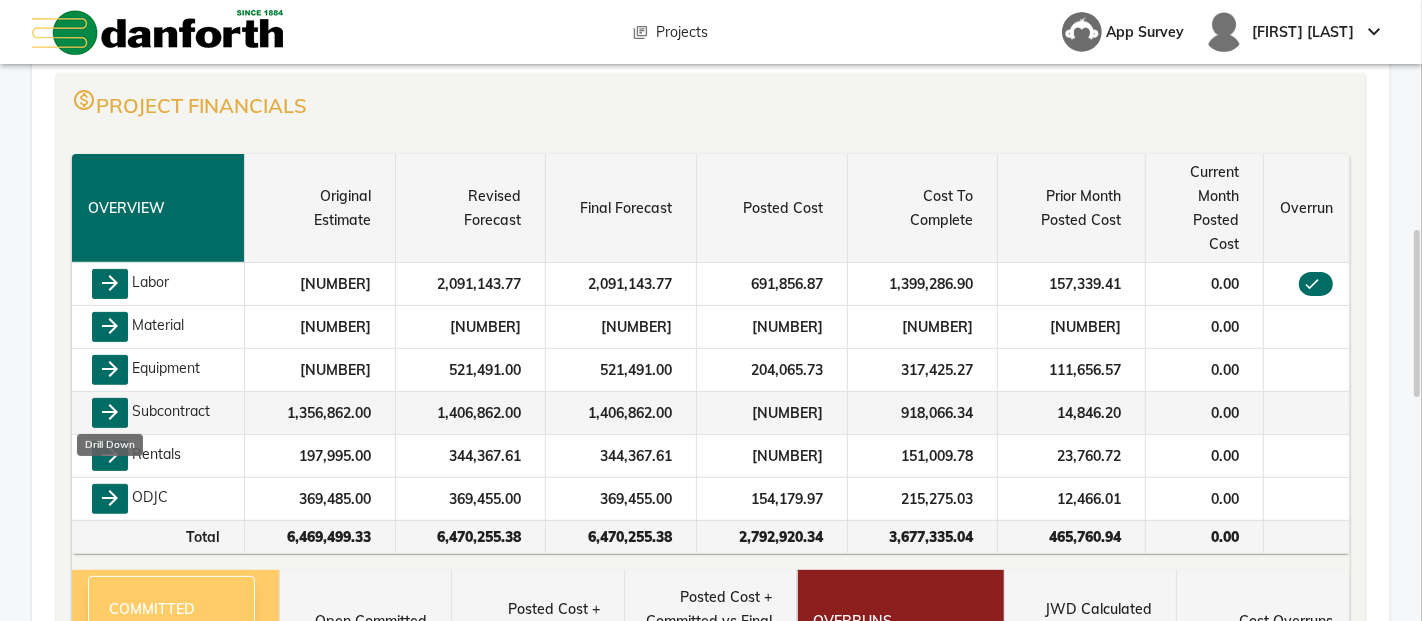 click on "arrow_forward" at bounding box center [110, 413] 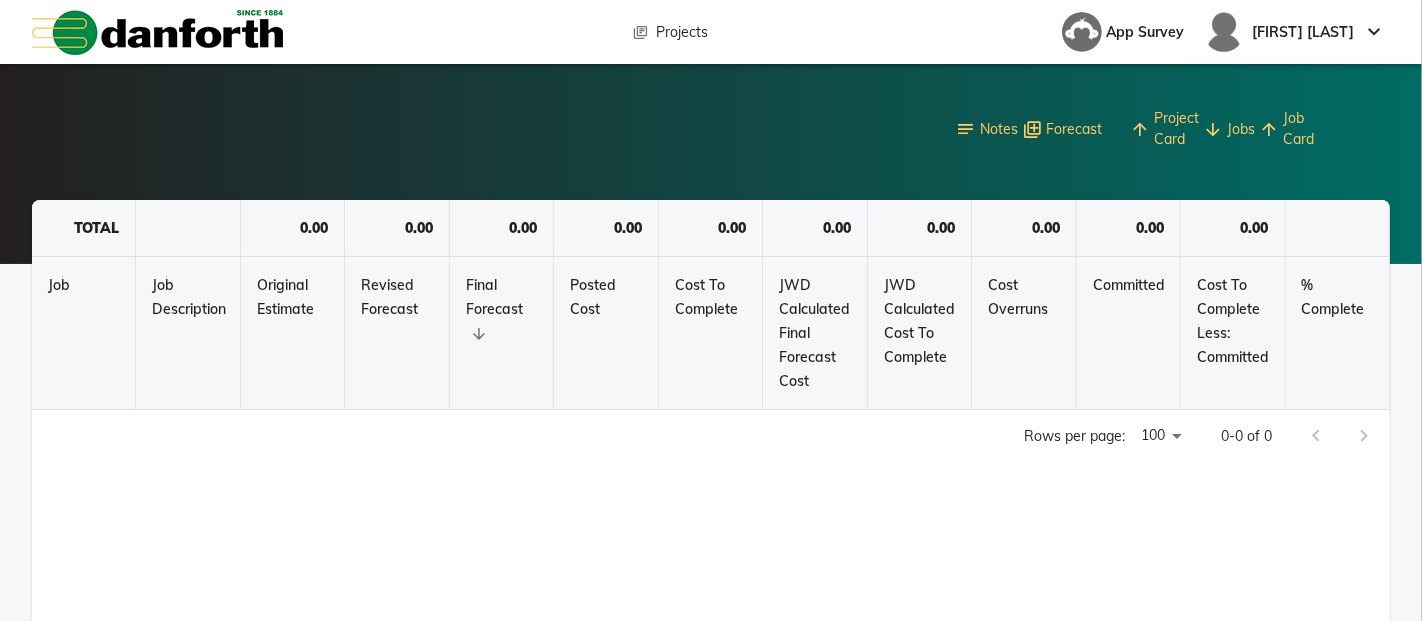 scroll, scrollTop: 0, scrollLeft: 0, axis: both 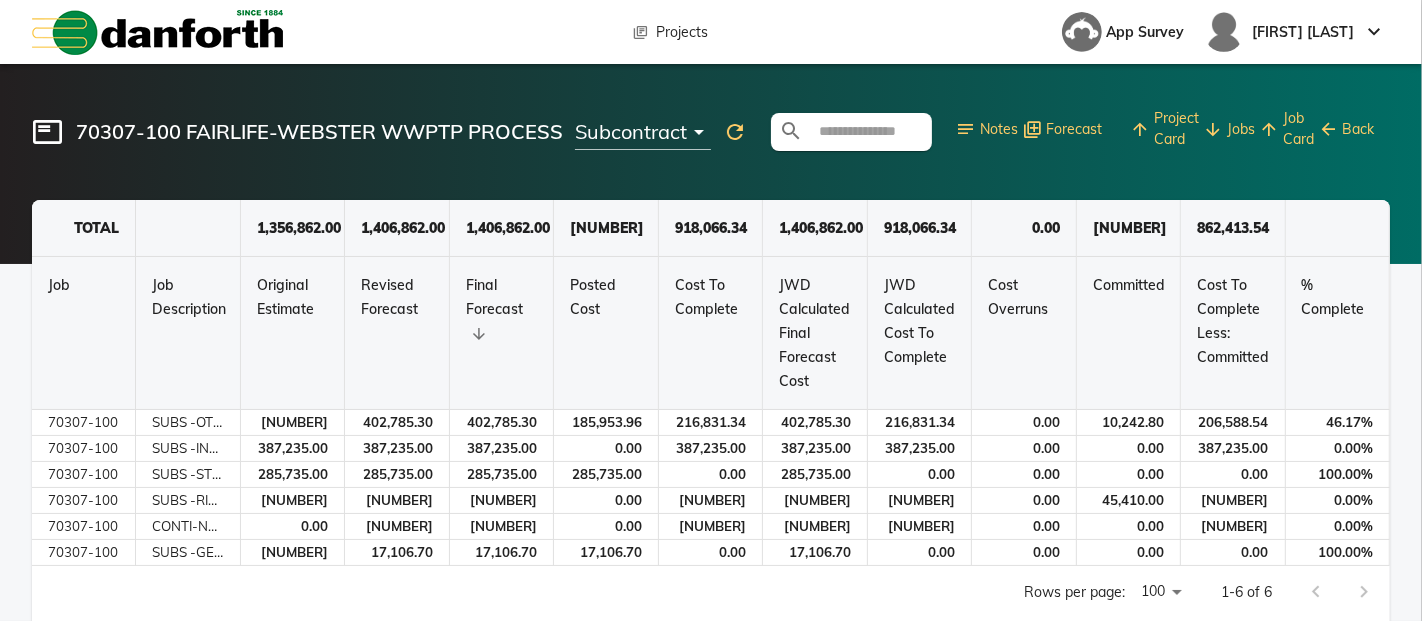 click on "Back" at bounding box center [1358, 129] 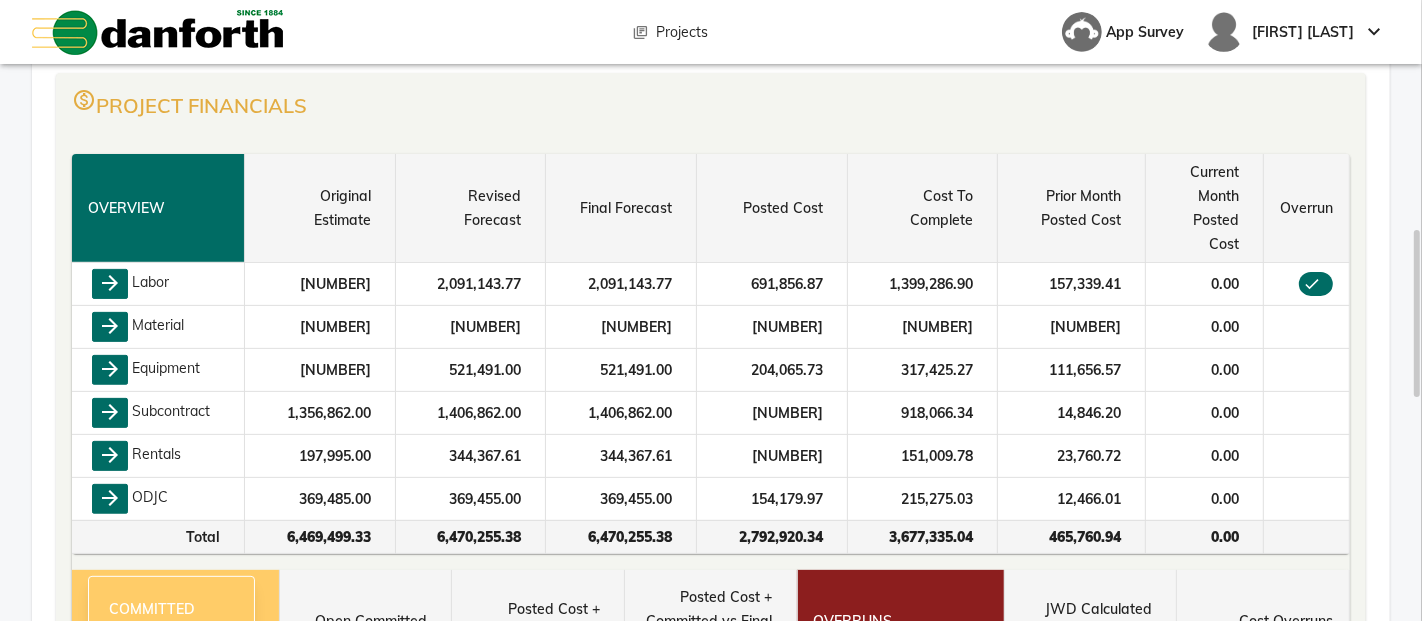 scroll, scrollTop: 666, scrollLeft: 0, axis: vertical 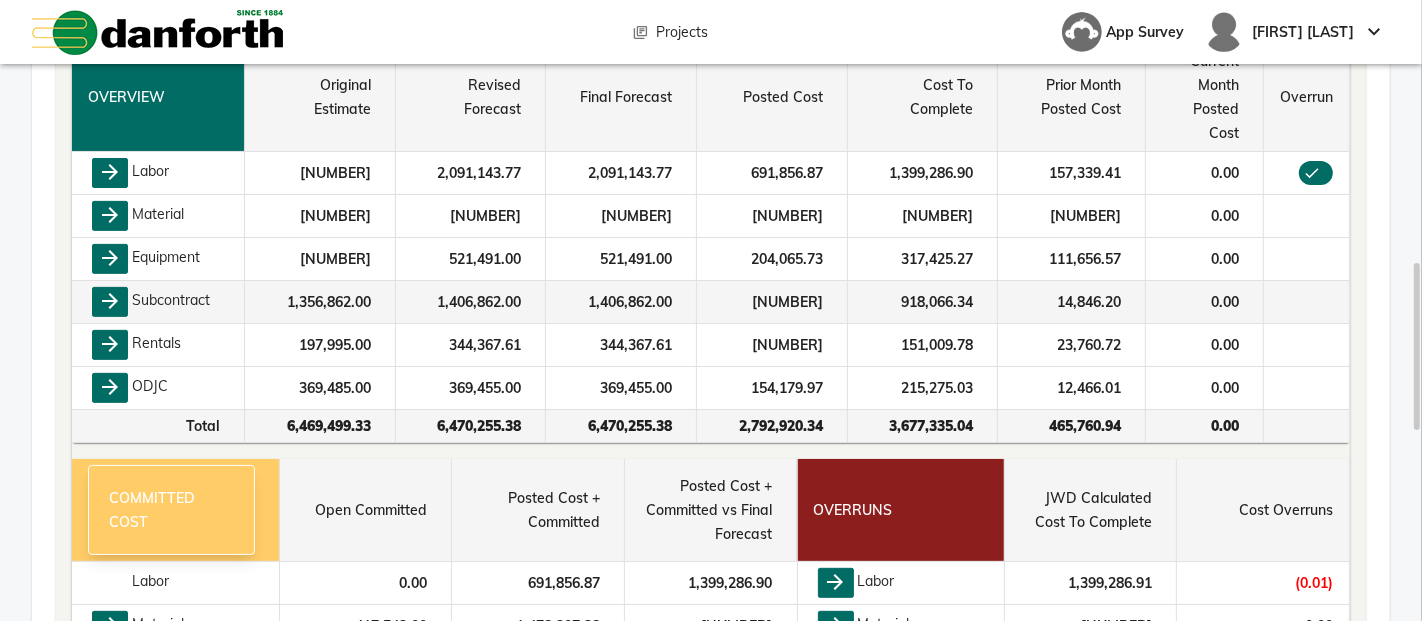 click on "arrow_forward" at bounding box center (110, 173) 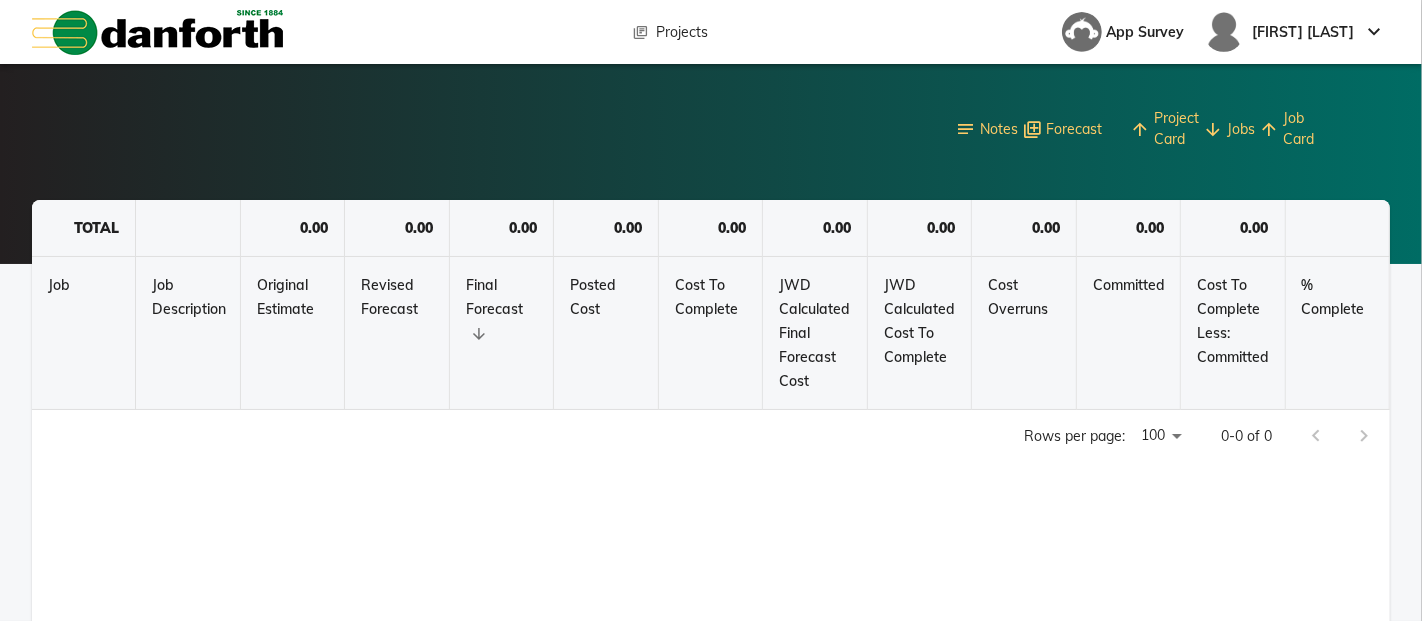 scroll, scrollTop: 0, scrollLeft: 0, axis: both 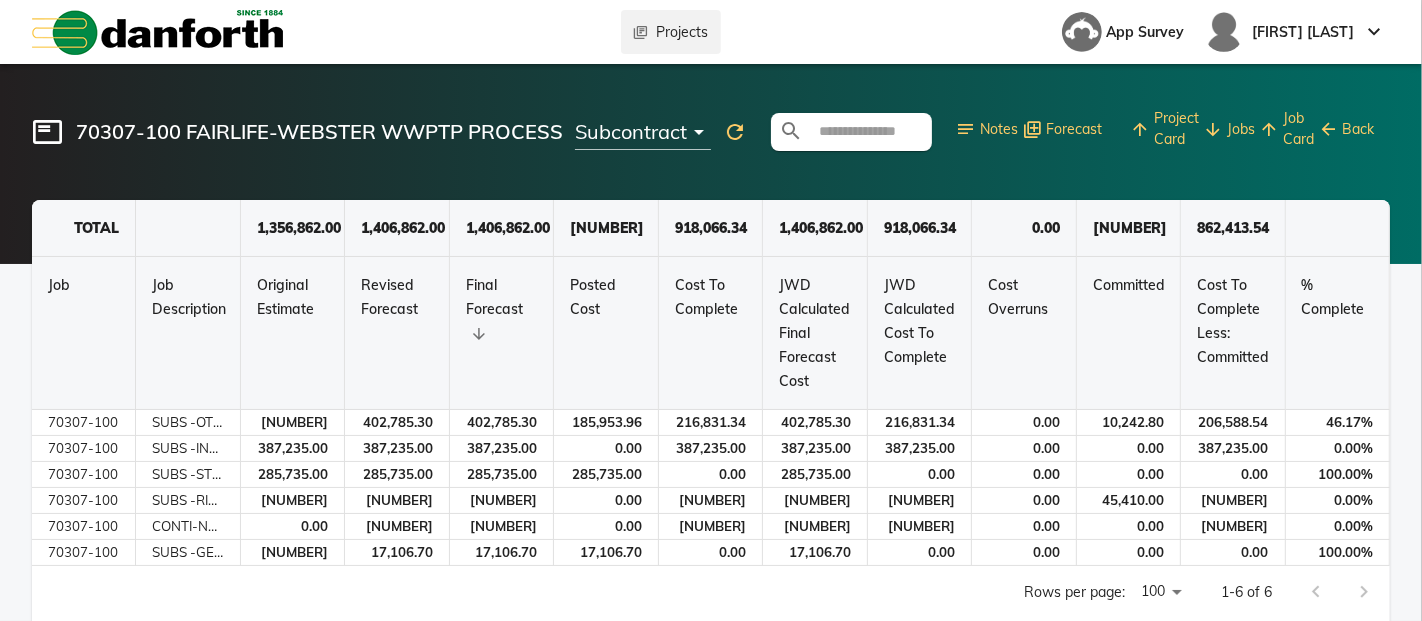 click on "library_books Projects" at bounding box center [671, 32] 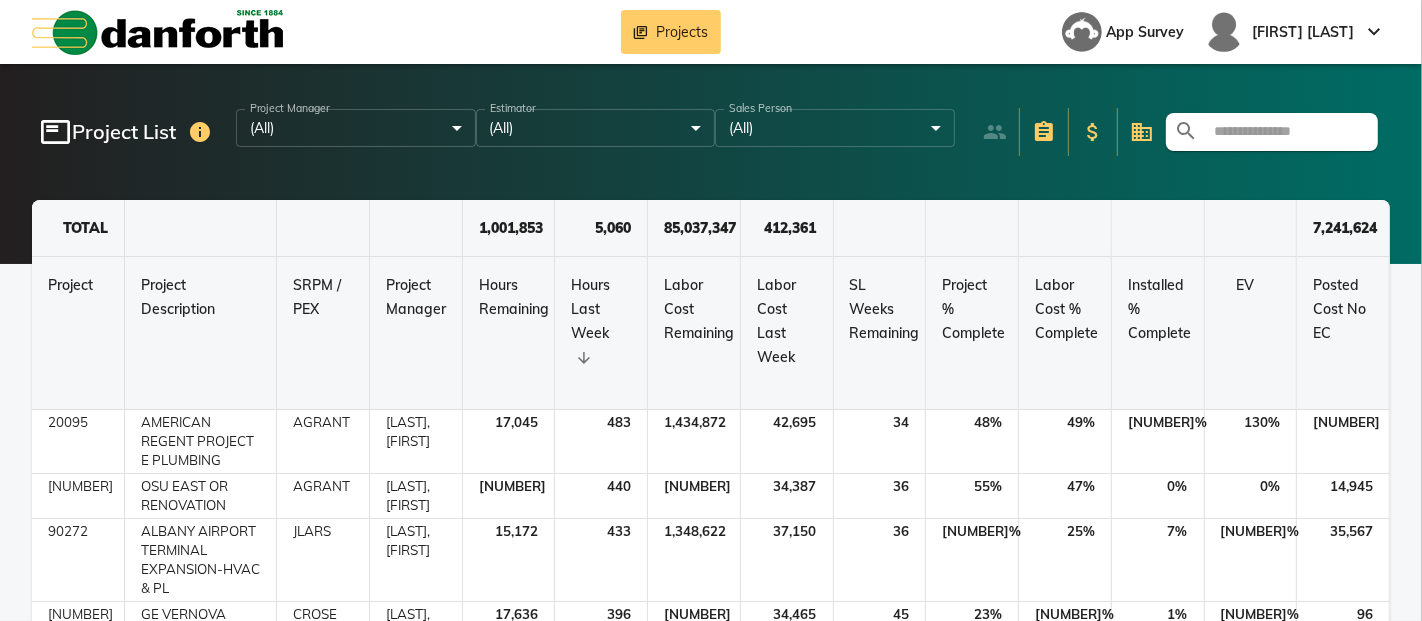 click at bounding box center (1284, 132) 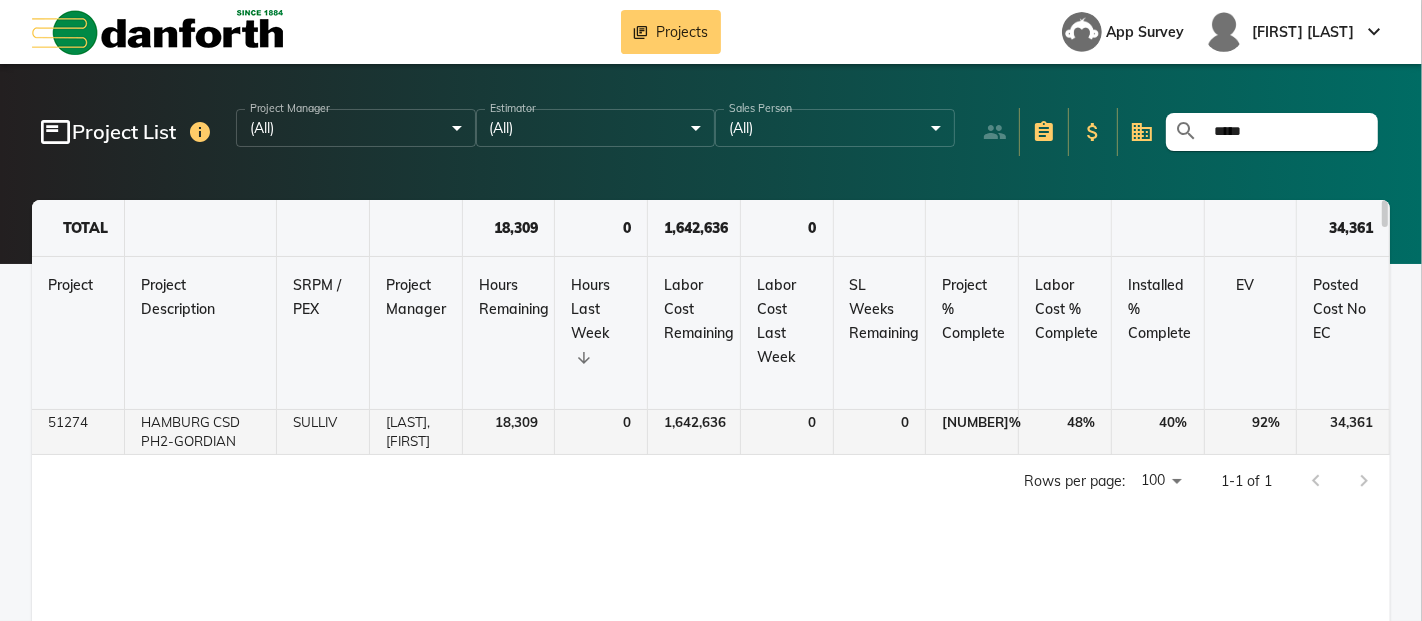 type on "*****" 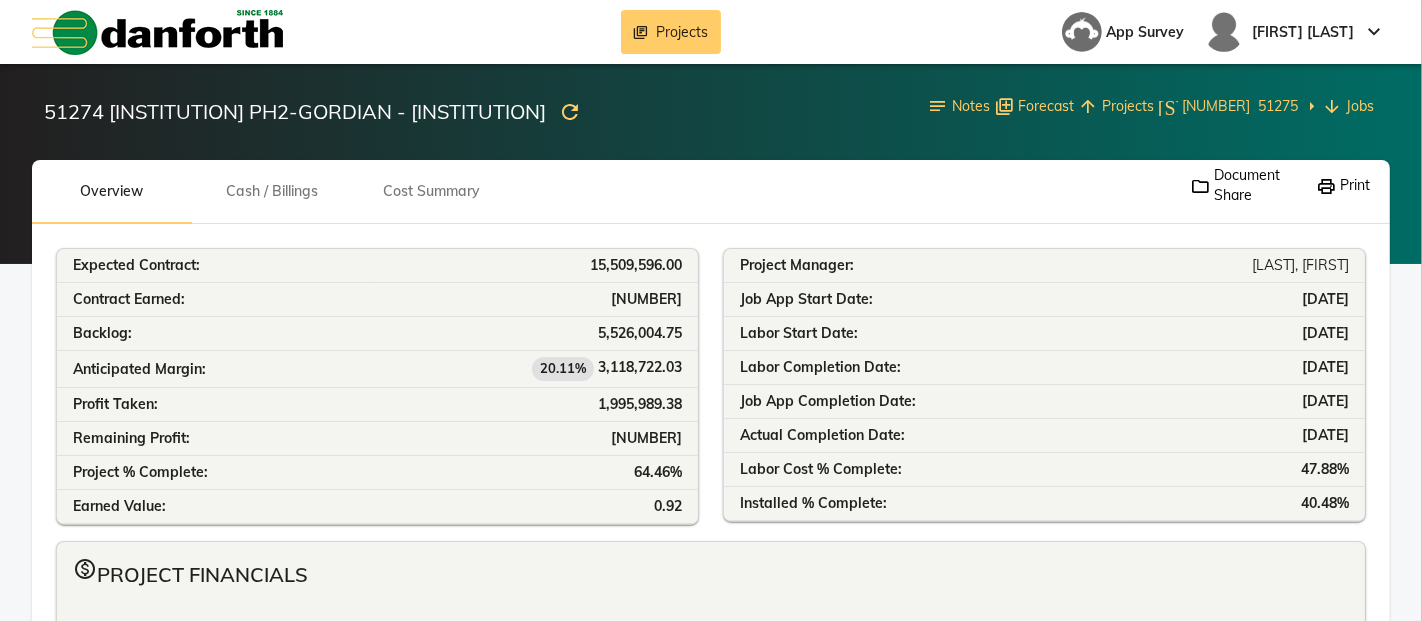 click on "Cash / Billings" at bounding box center [112, 191] 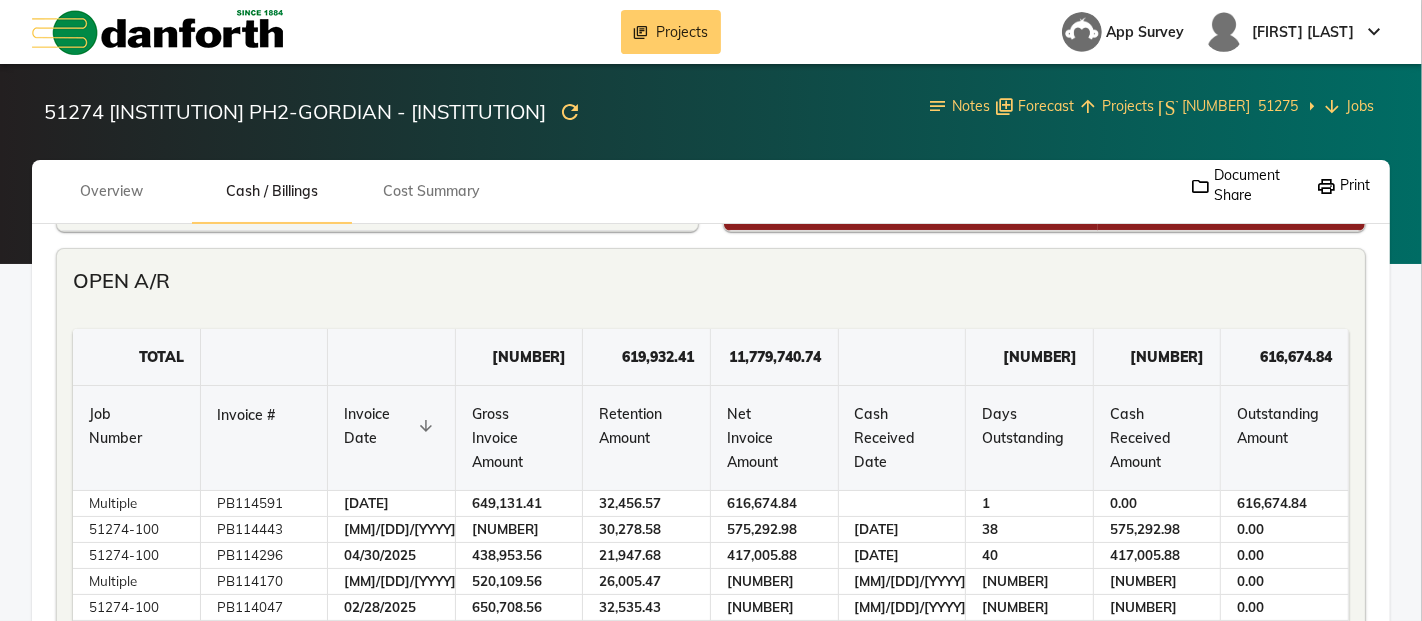 scroll, scrollTop: 0, scrollLeft: 0, axis: both 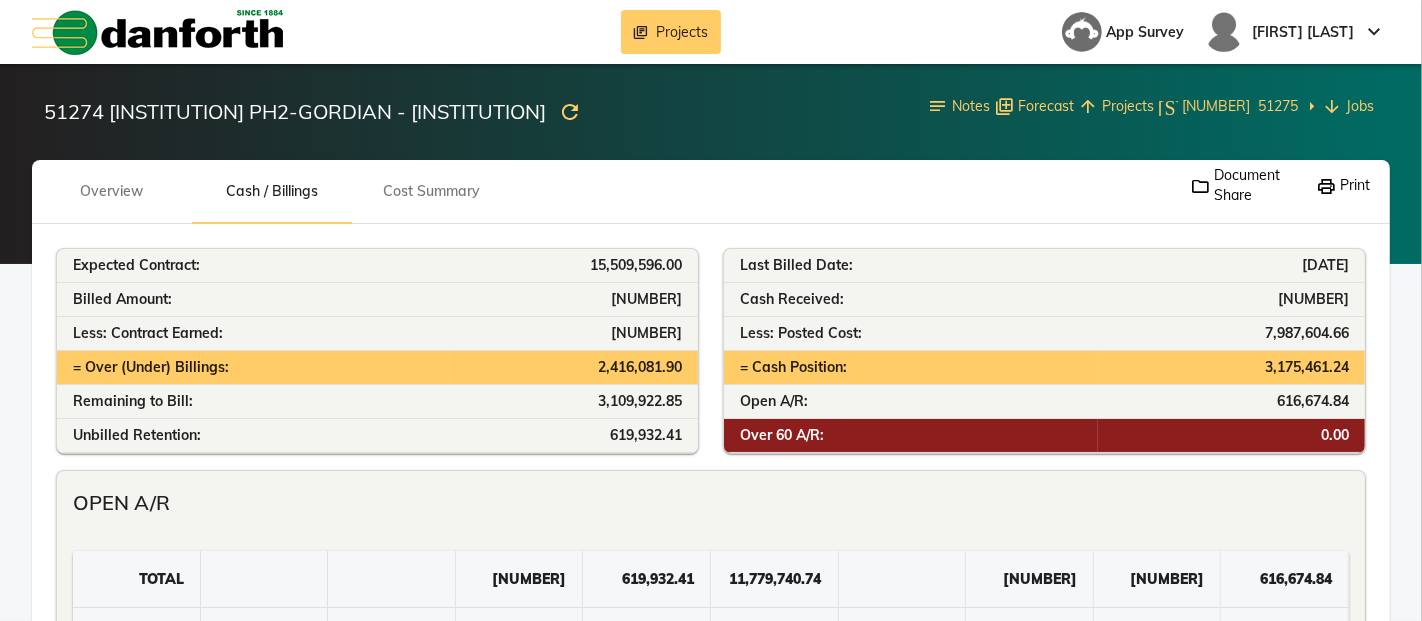 click on "Projects" at bounding box center [683, 32] 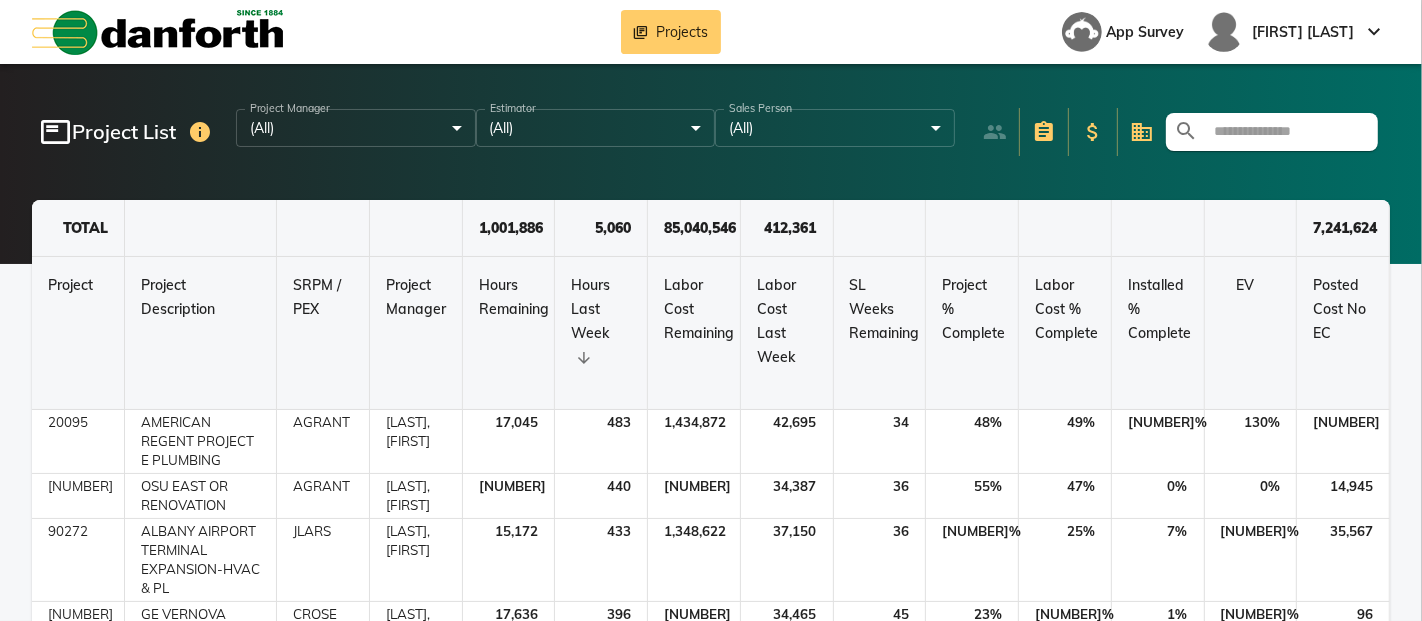 click on "search" at bounding box center (1174, 132) 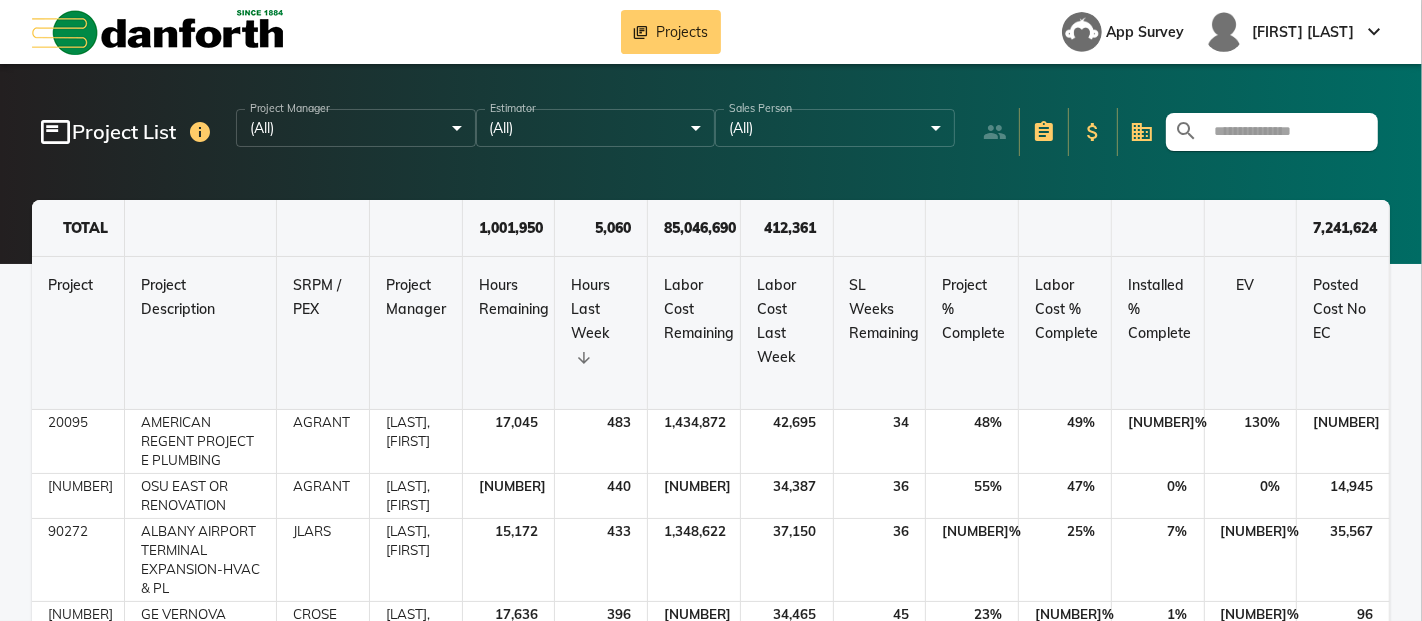 click at bounding box center (1284, 132) 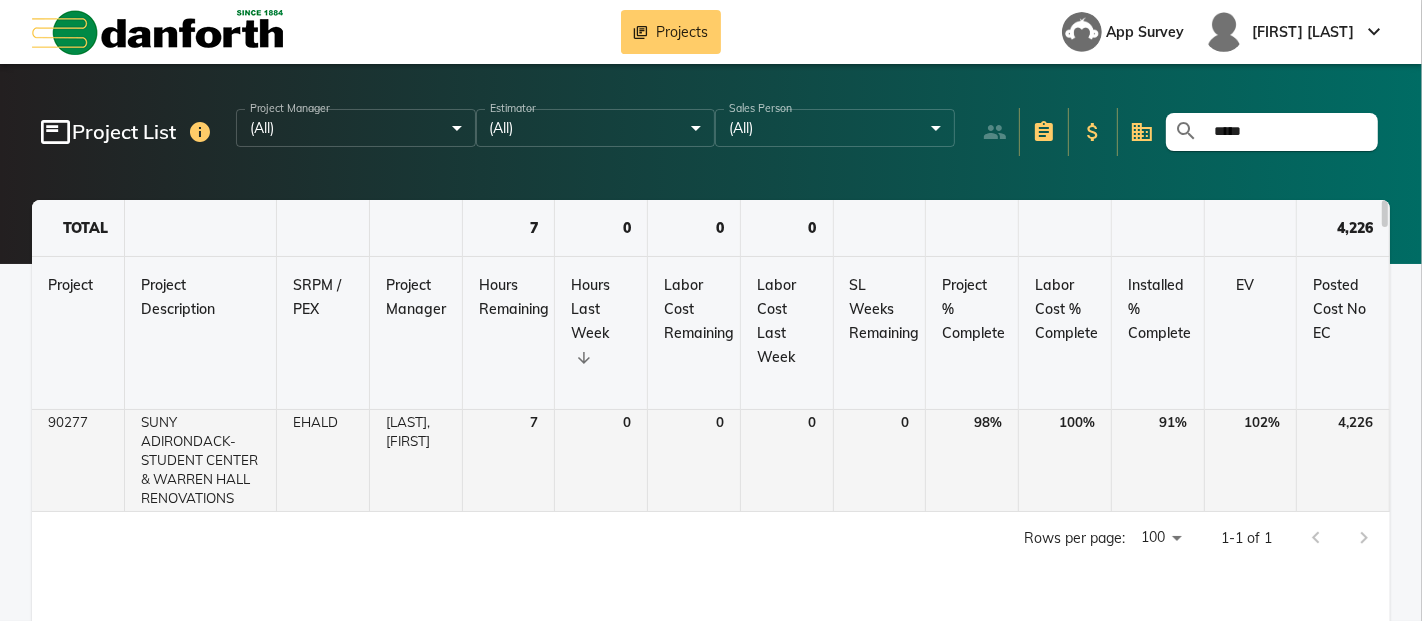 type on "*****" 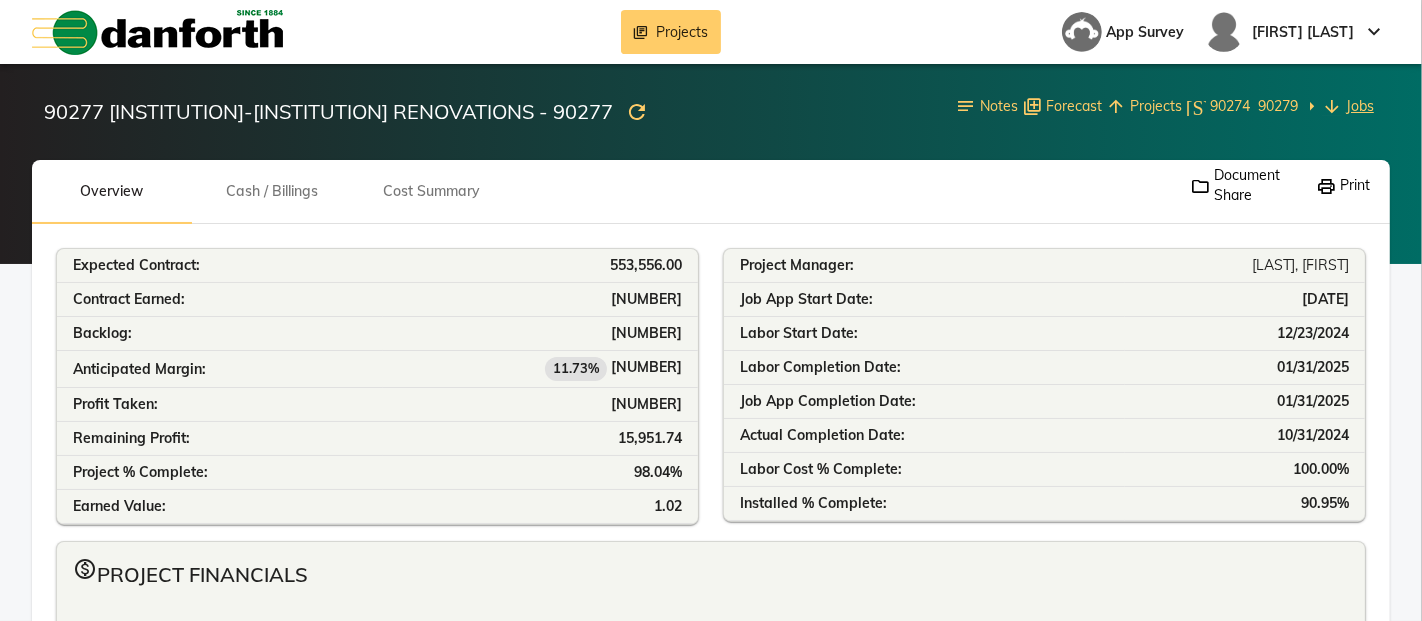 click on "Jobs" at bounding box center (1360, 106) 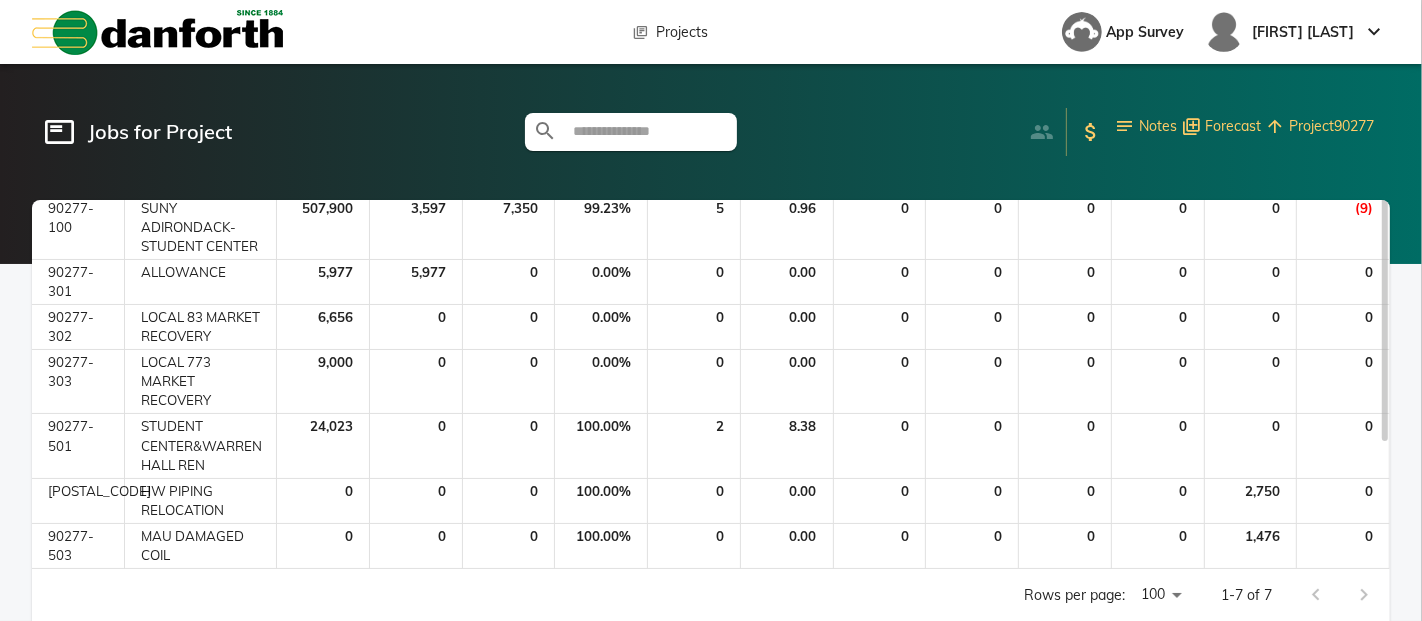 scroll, scrollTop: 111, scrollLeft: 0, axis: vertical 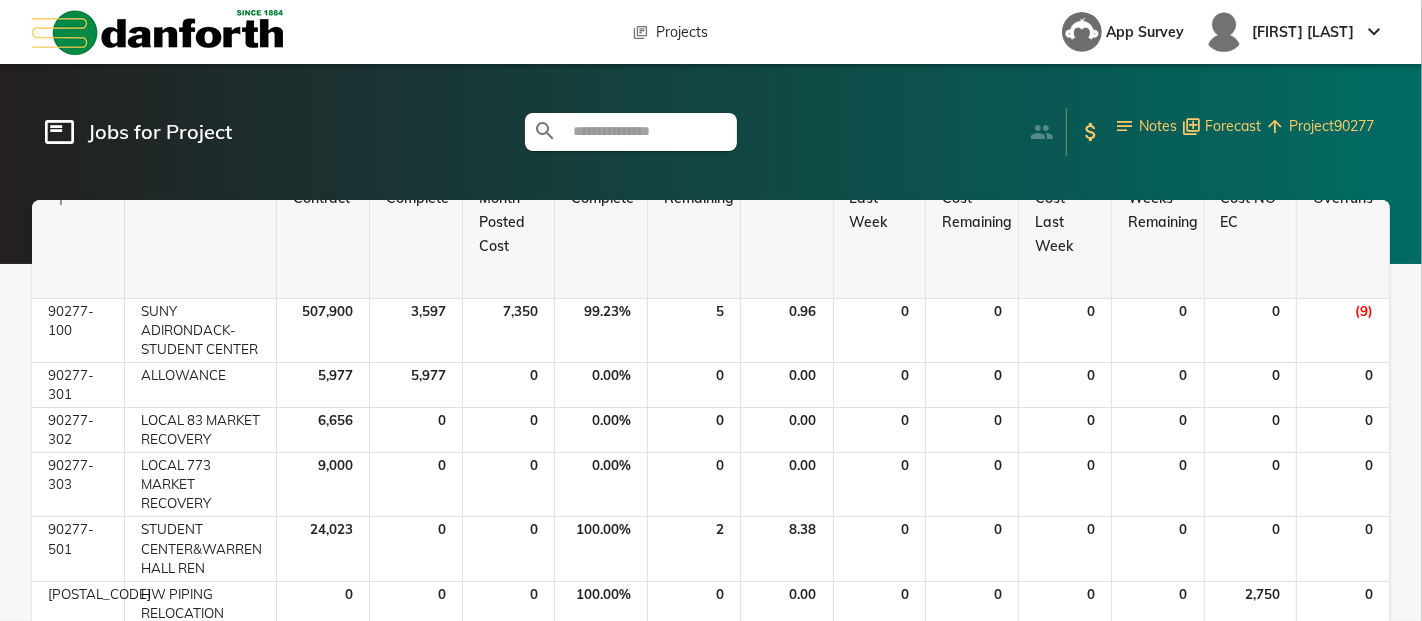 click on "Project  90277" at bounding box center (1331, 126) 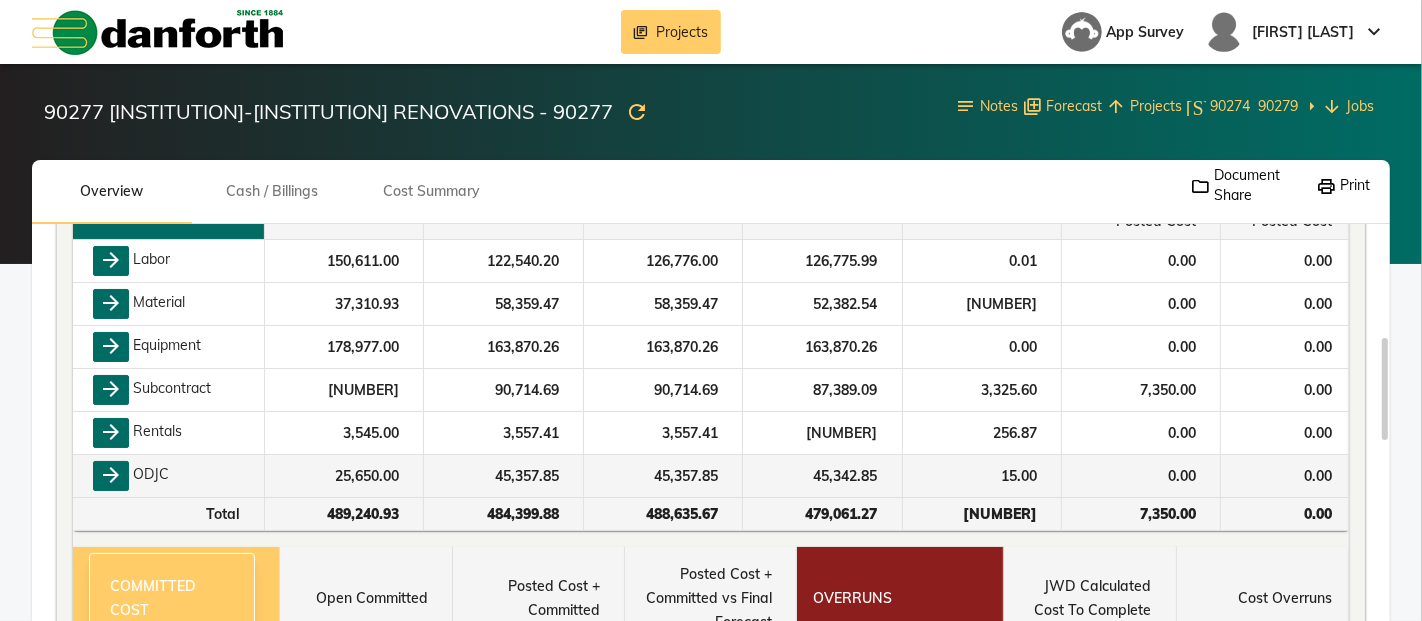 scroll, scrollTop: 333, scrollLeft: 0, axis: vertical 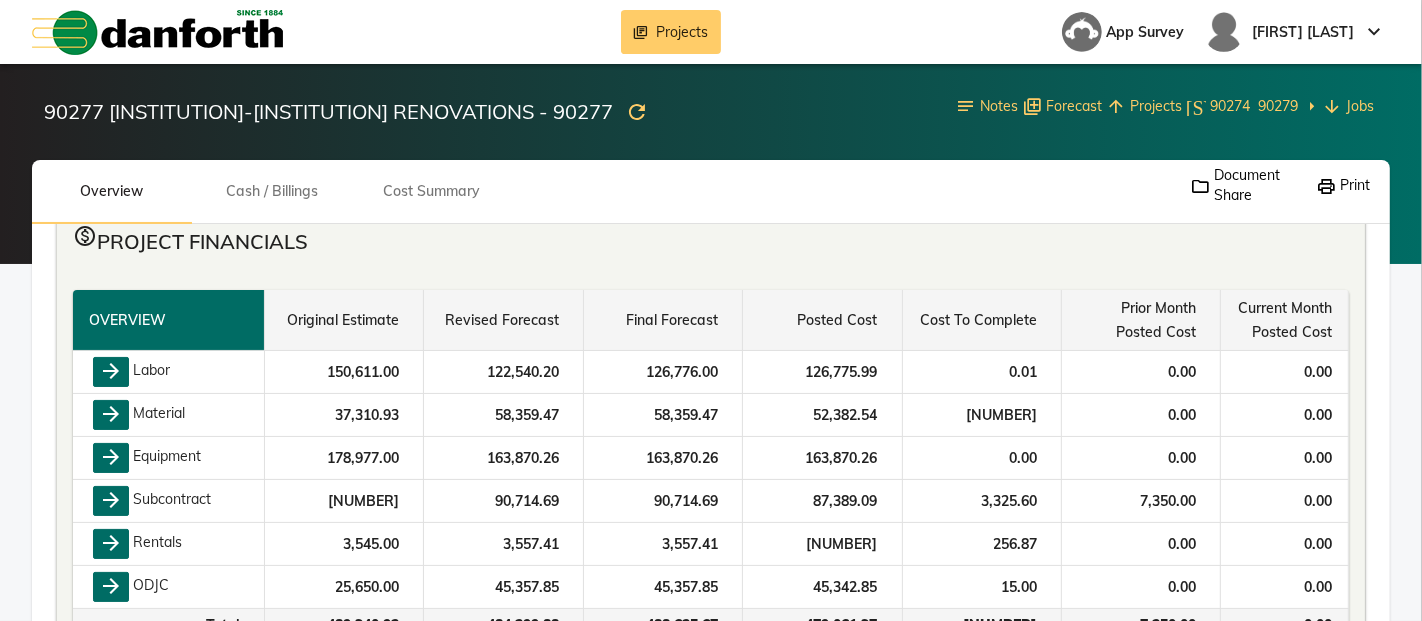 click on "Projects" at bounding box center (683, 32) 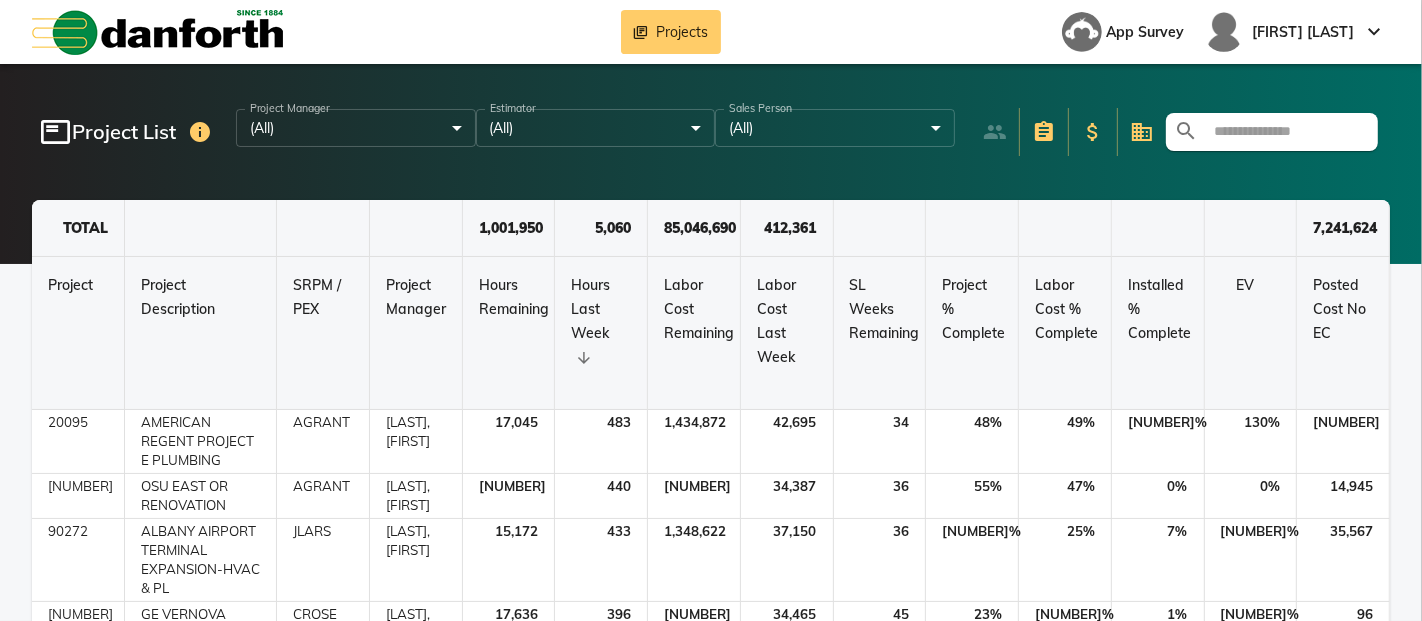 click at bounding box center (1284, 132) 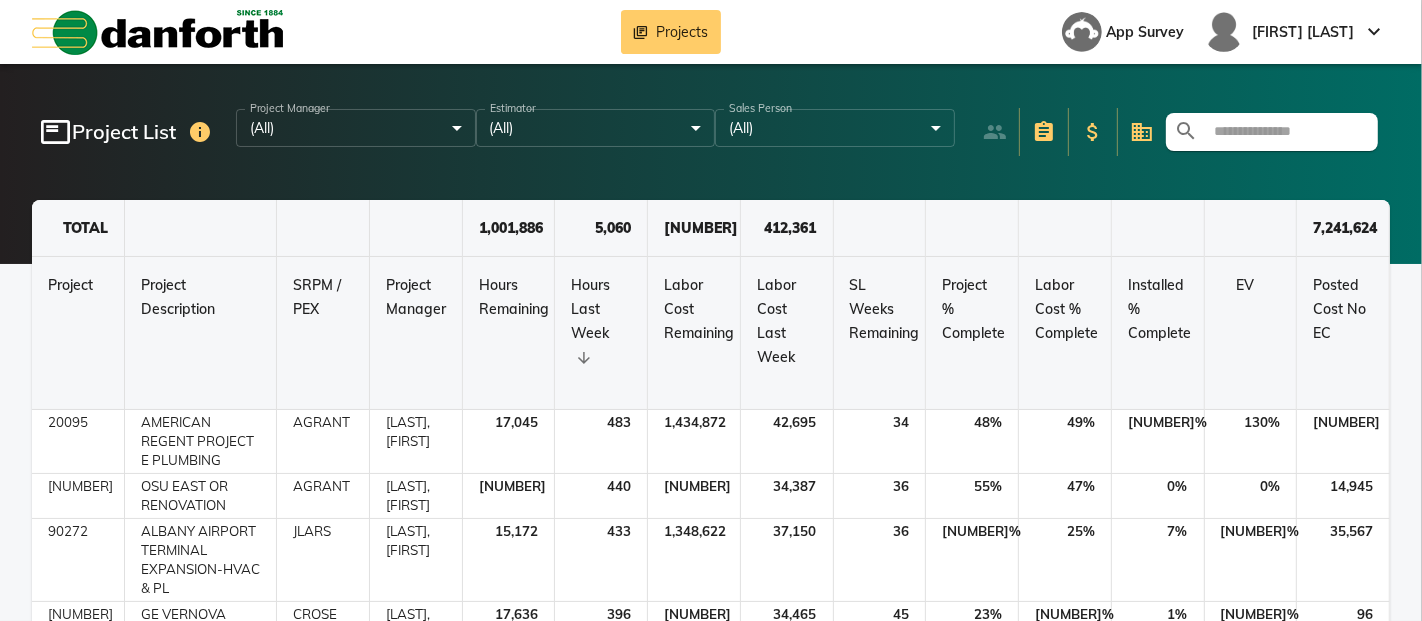 click at bounding box center [1284, 132] 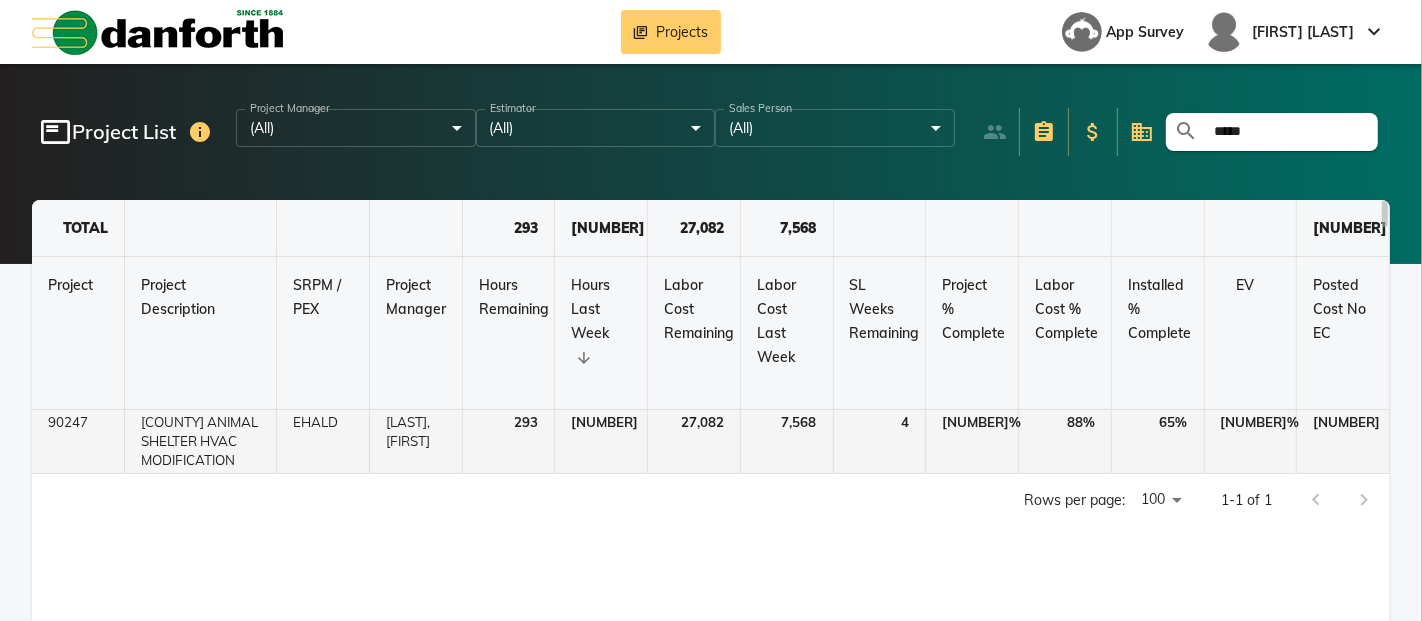 type on "*****" 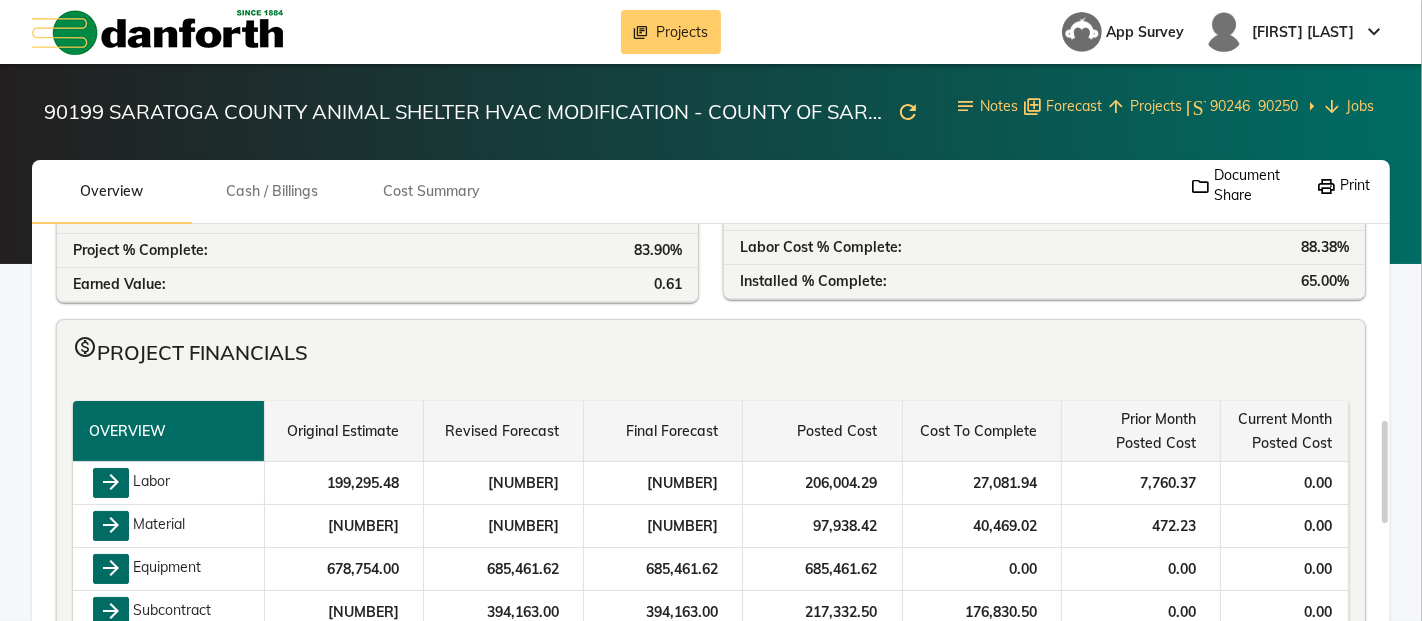scroll, scrollTop: 444, scrollLeft: 0, axis: vertical 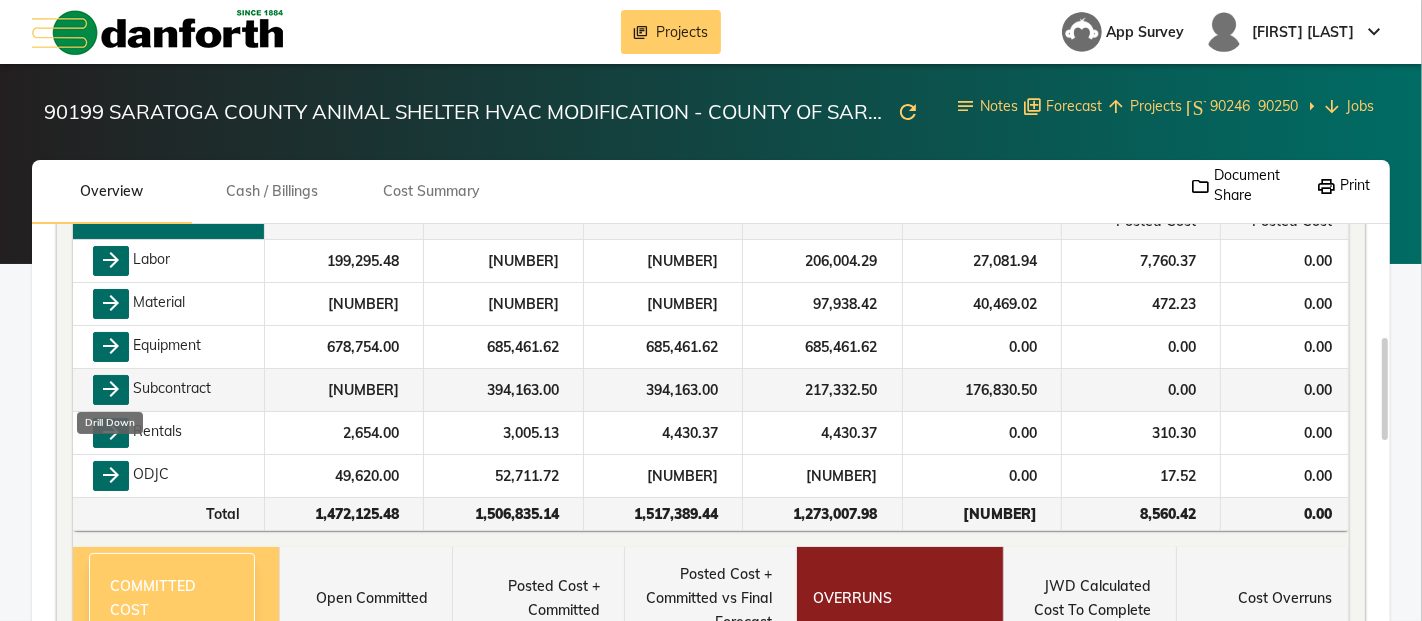 click on "arrow_forward" at bounding box center (111, 390) 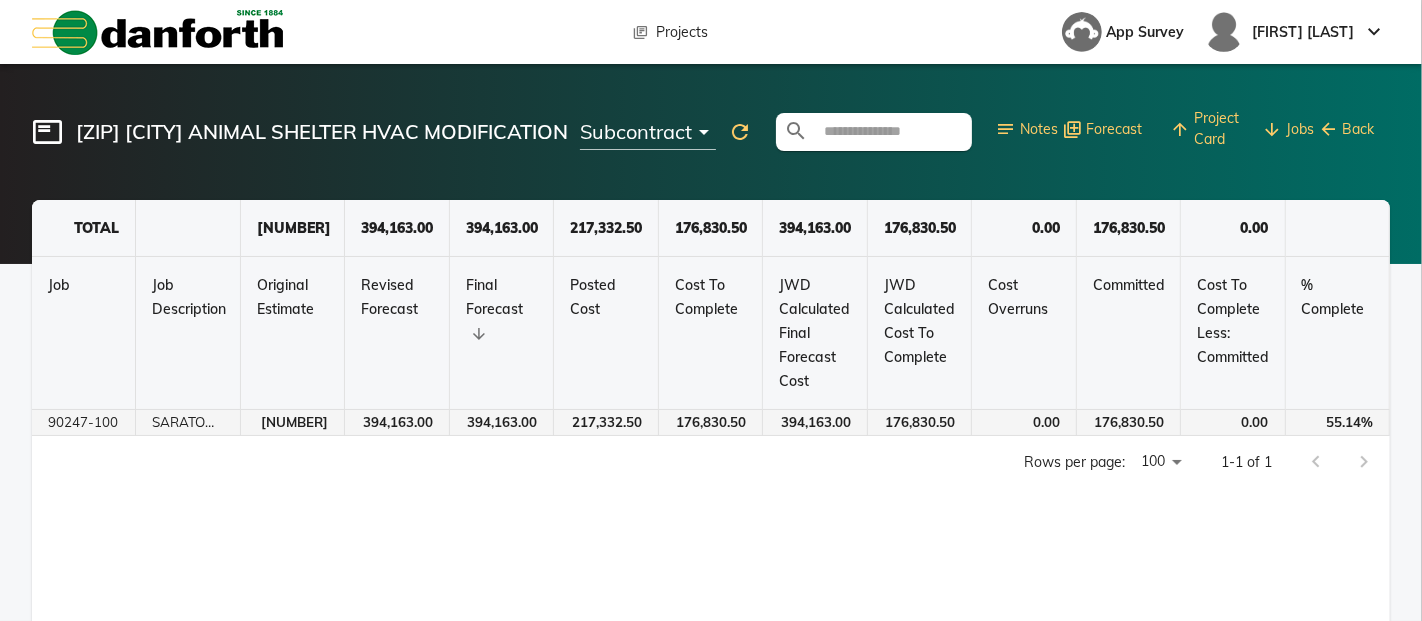 click on "394,163.00" at bounding box center (294, 422) 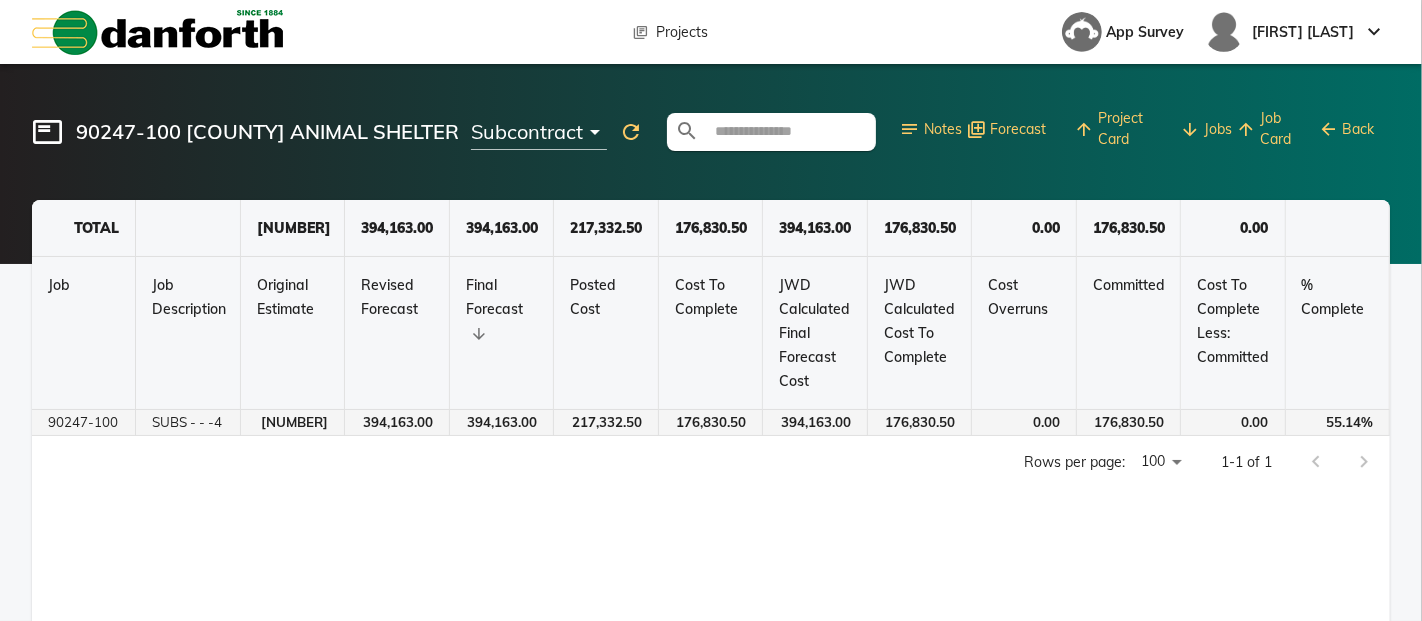 click on "394,163.00" at bounding box center [397, 423] 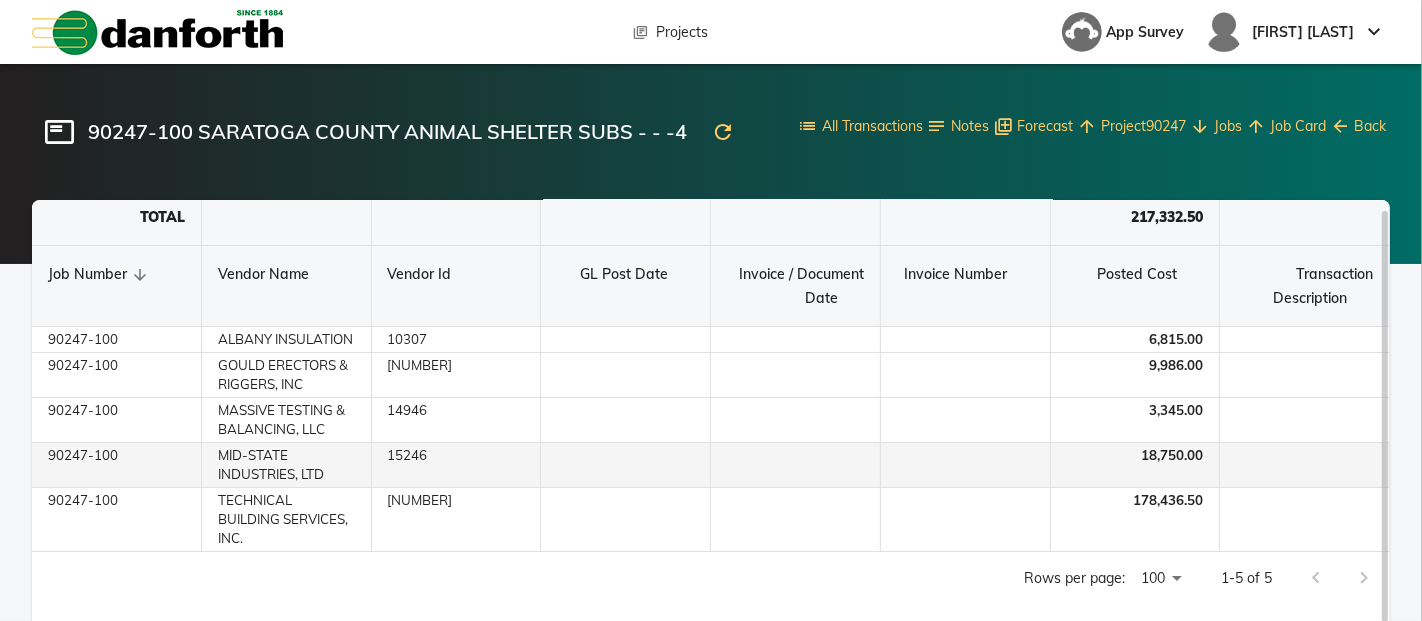 scroll, scrollTop: 0, scrollLeft: 0, axis: both 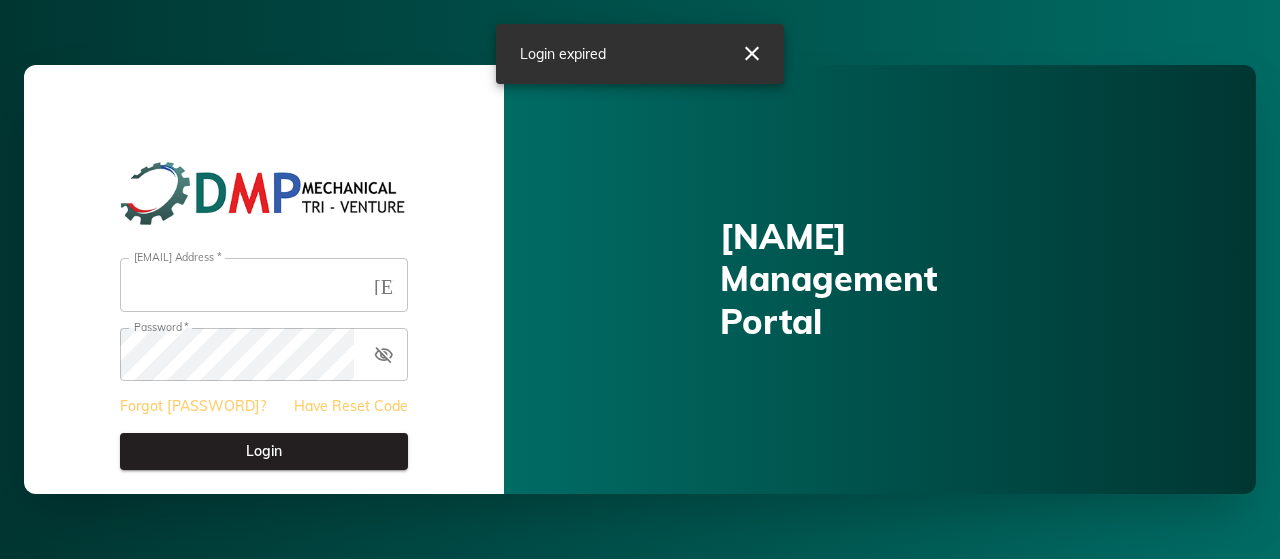 type on "**********" 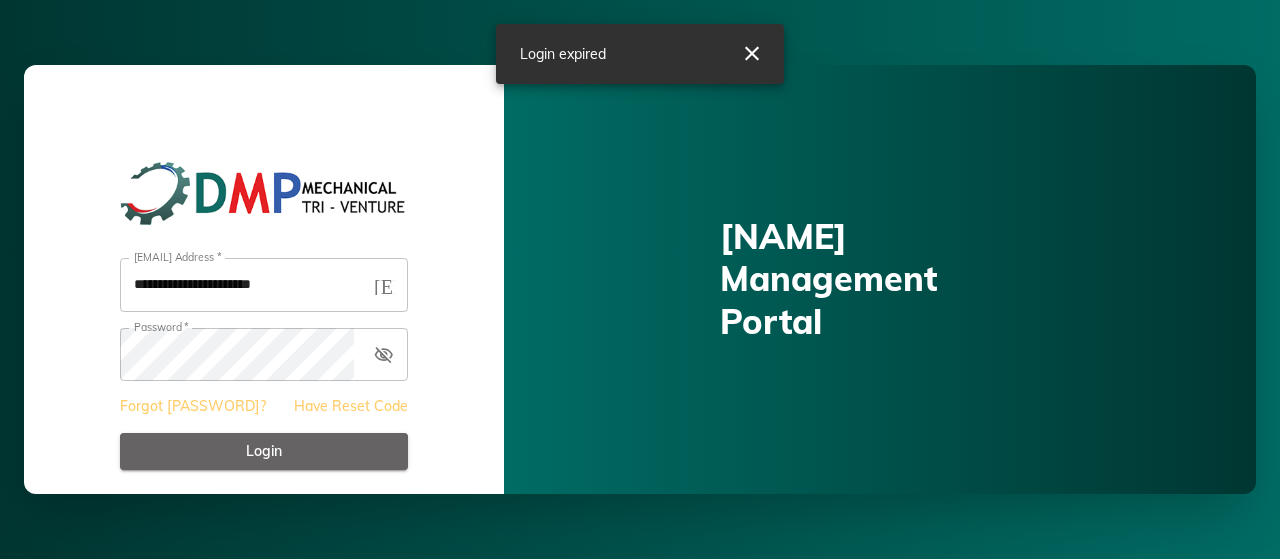 click on "Login" at bounding box center [264, 451] 